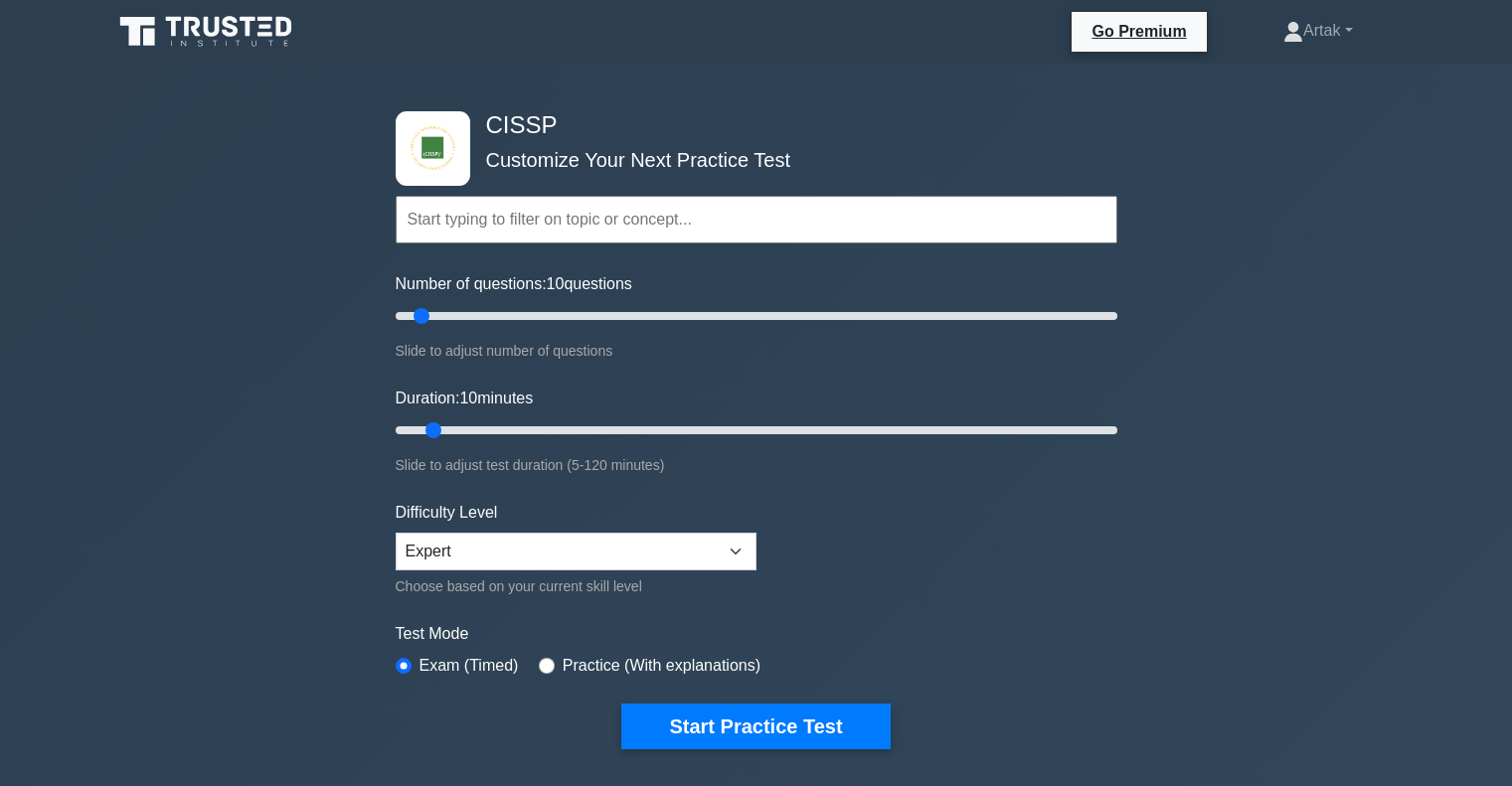 scroll, scrollTop: 99, scrollLeft: 0, axis: vertical 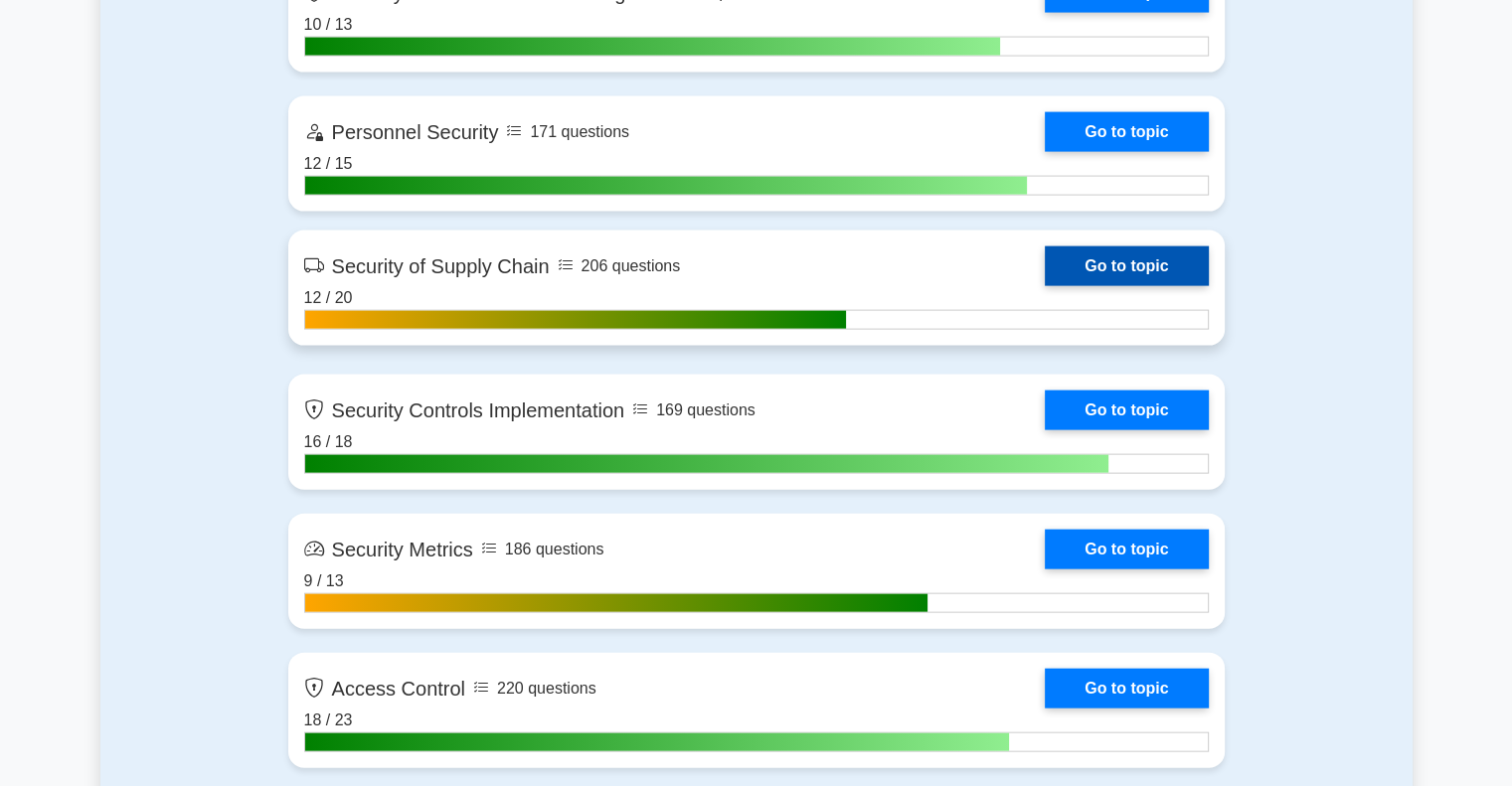 click on "Go to topic" at bounding box center (1126, 266) 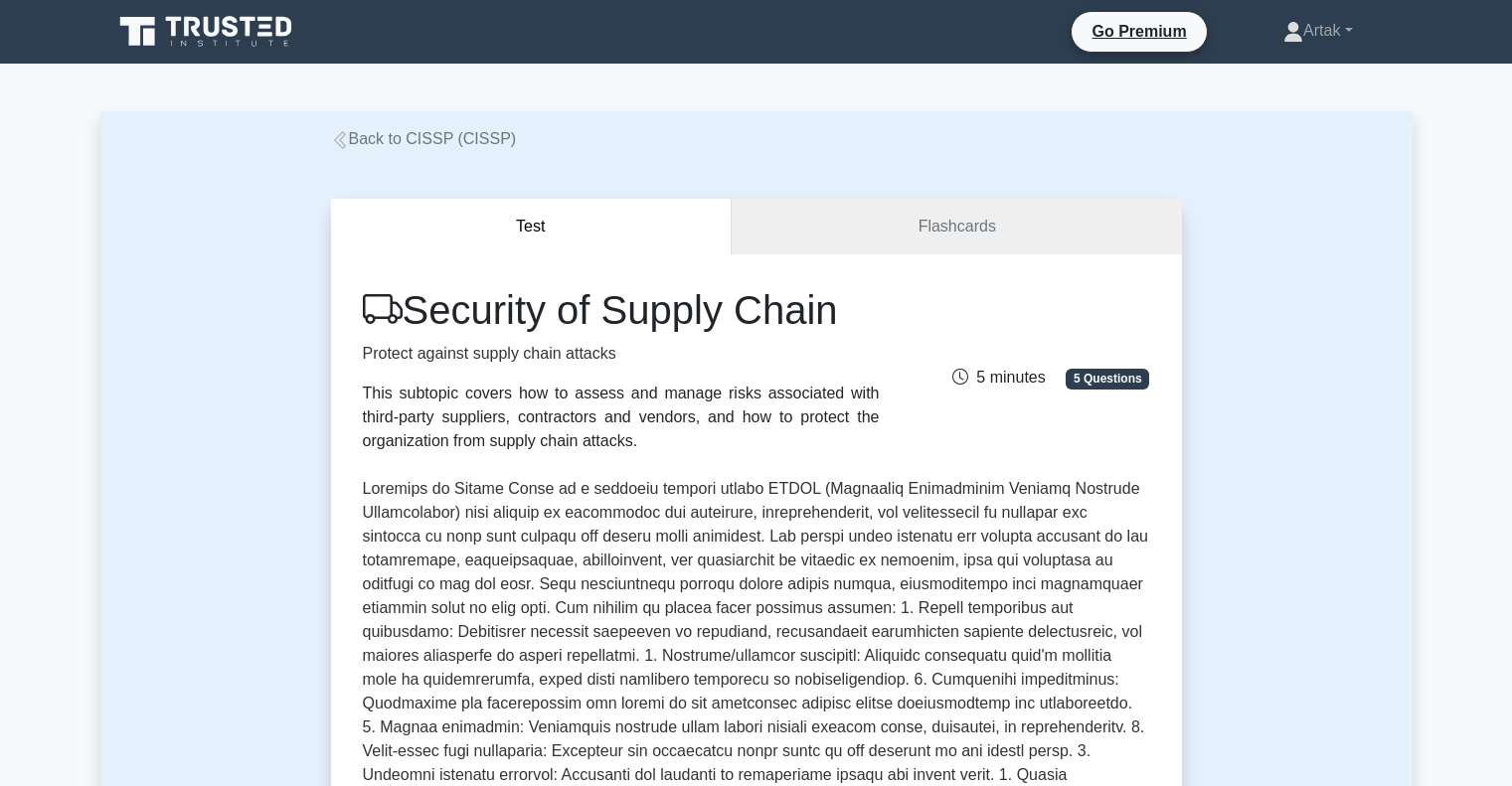 scroll, scrollTop: 0, scrollLeft: 0, axis: both 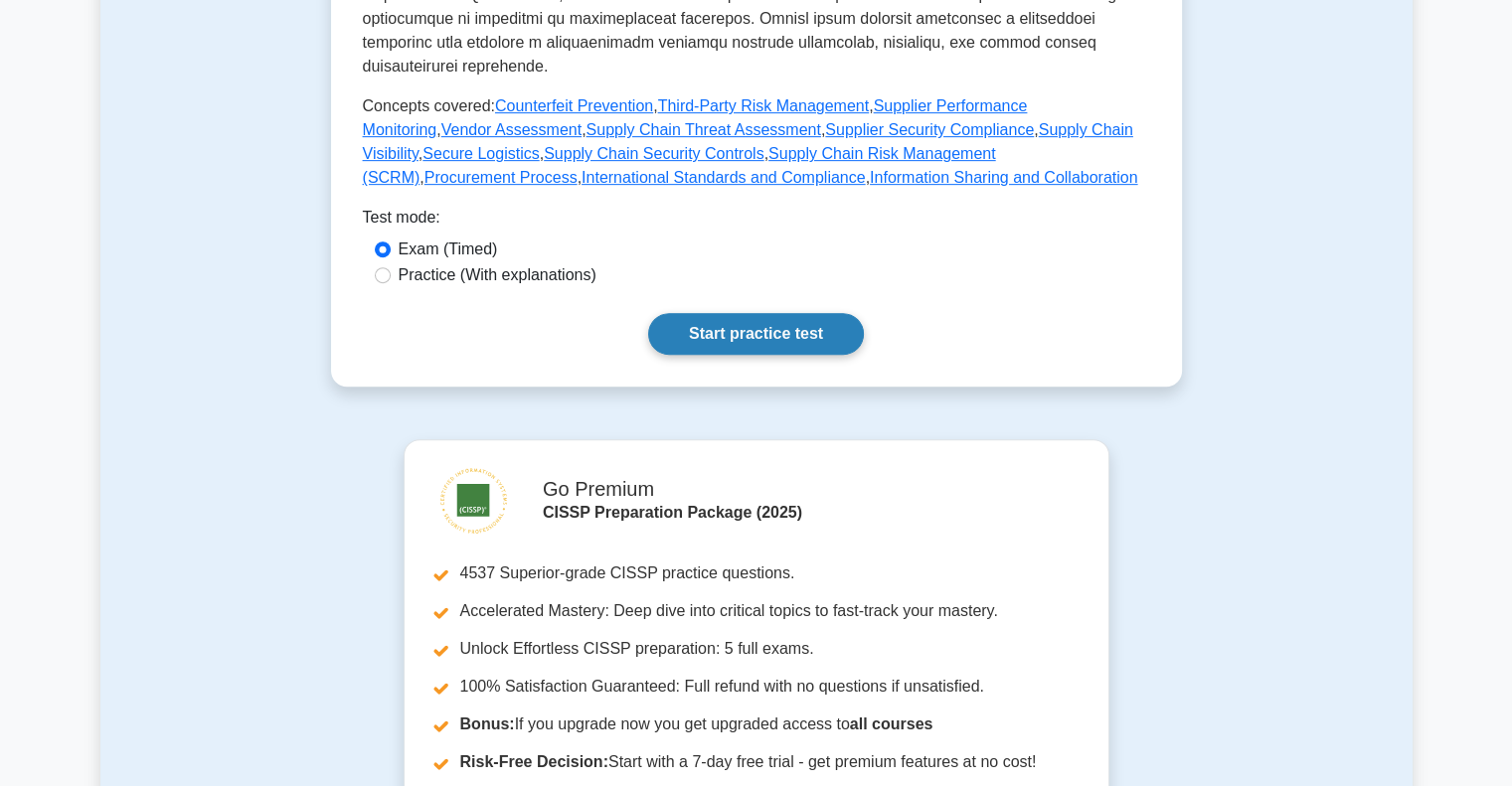 click on "Start practice test" at bounding box center (756, 334) 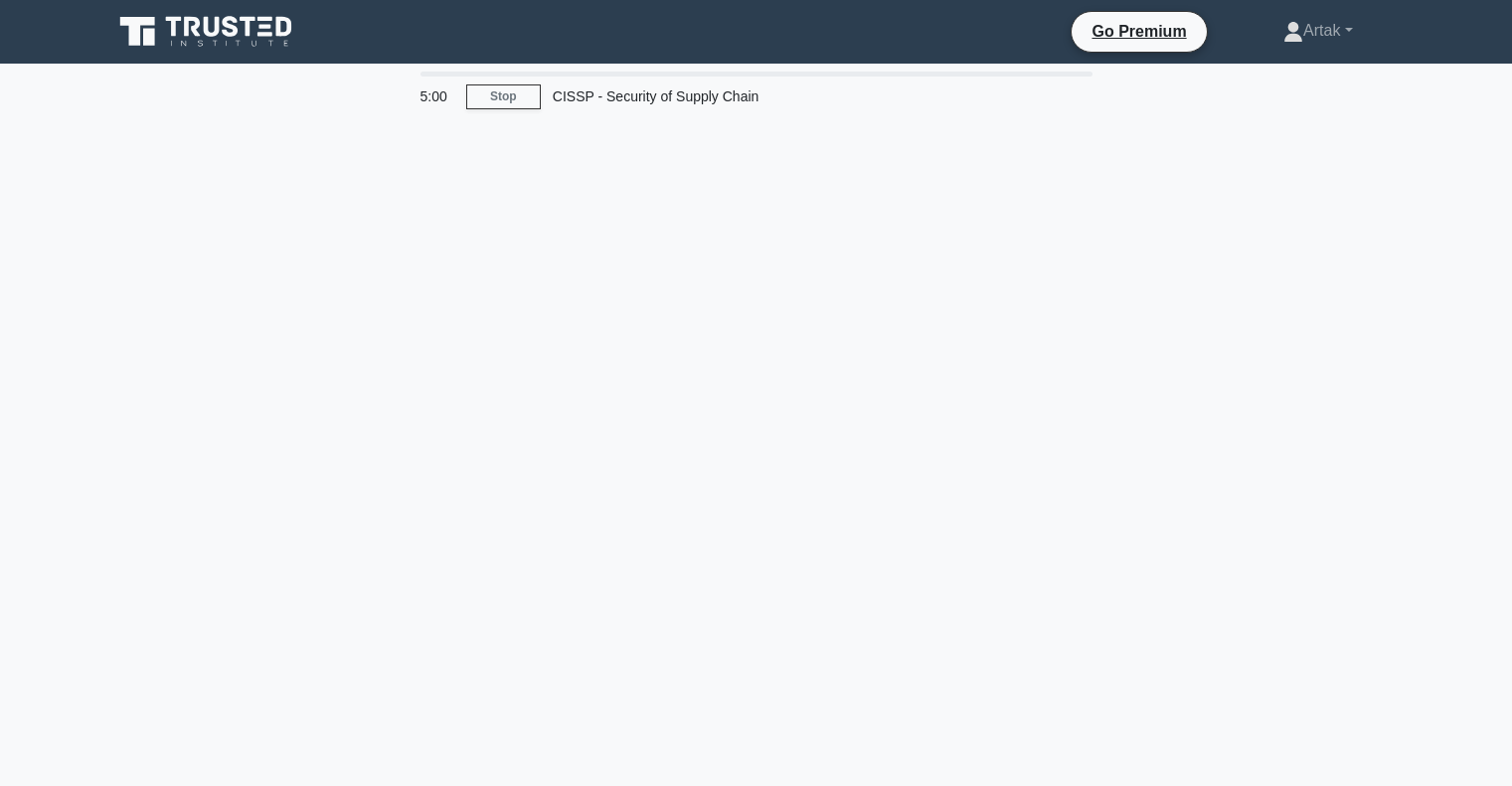 scroll, scrollTop: 0, scrollLeft: 0, axis: both 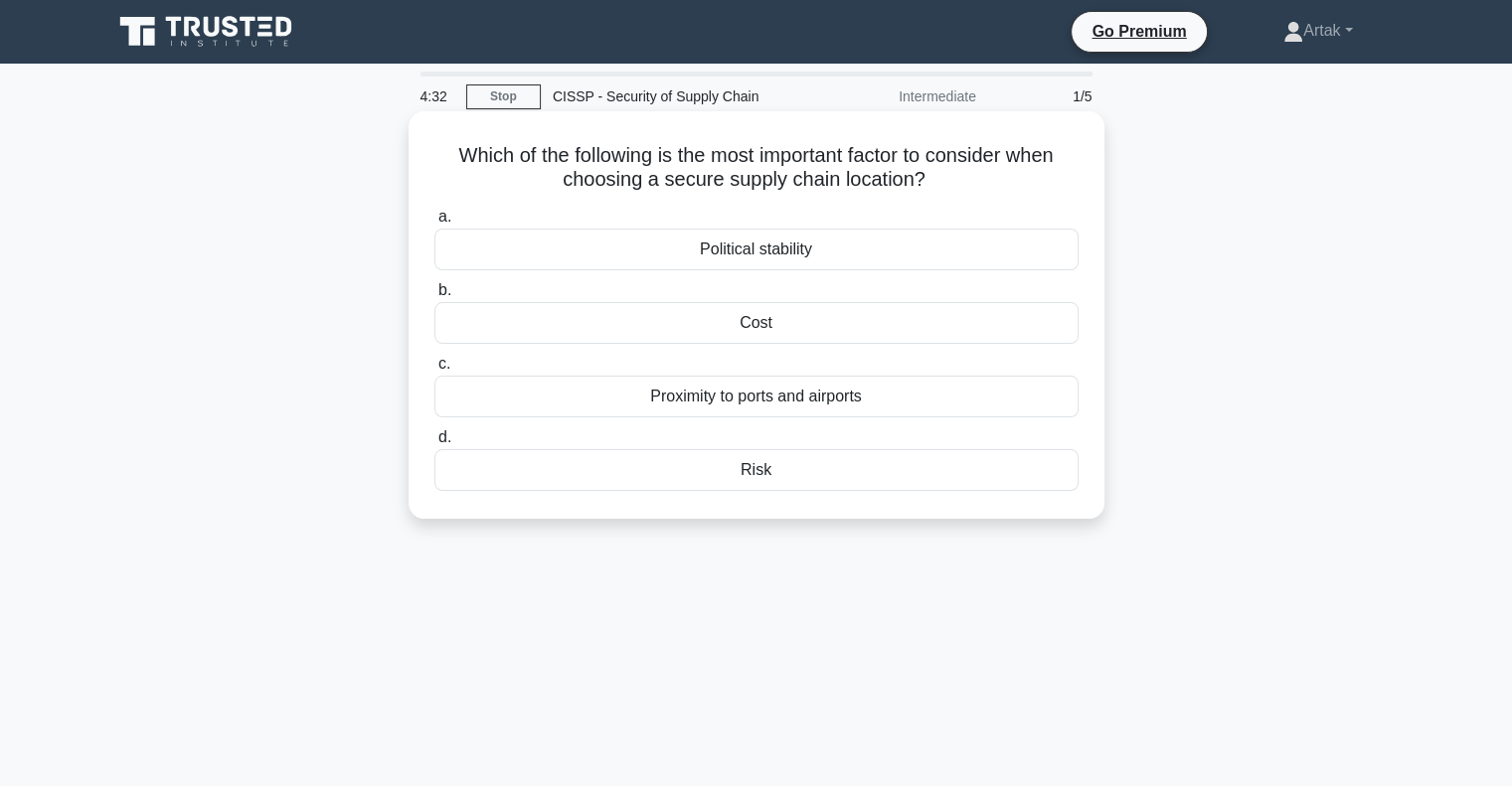 click on "Risk" at bounding box center [756, 470] 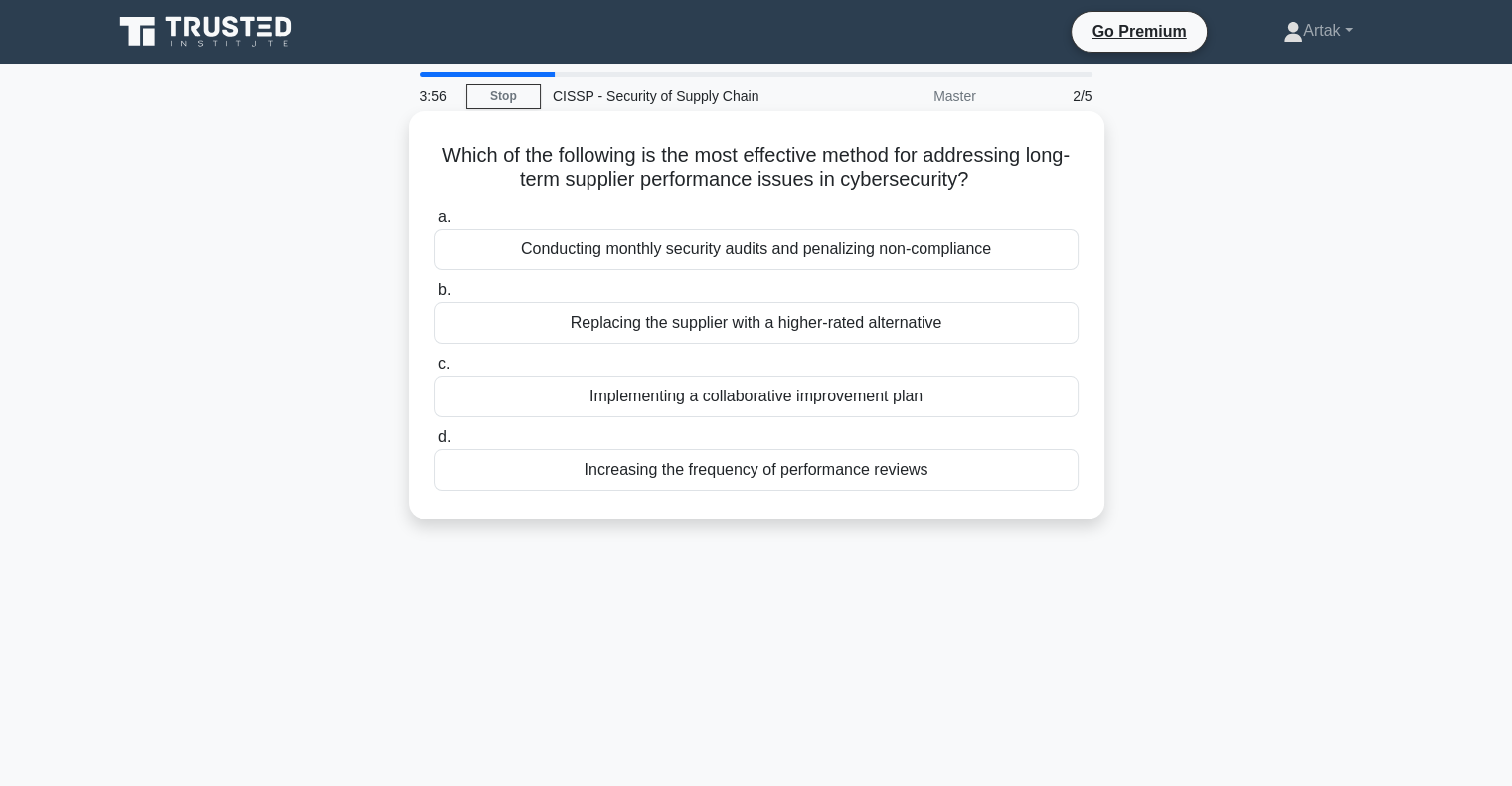click on "Replacing the supplier with a higher-rated alternative" at bounding box center [756, 323] 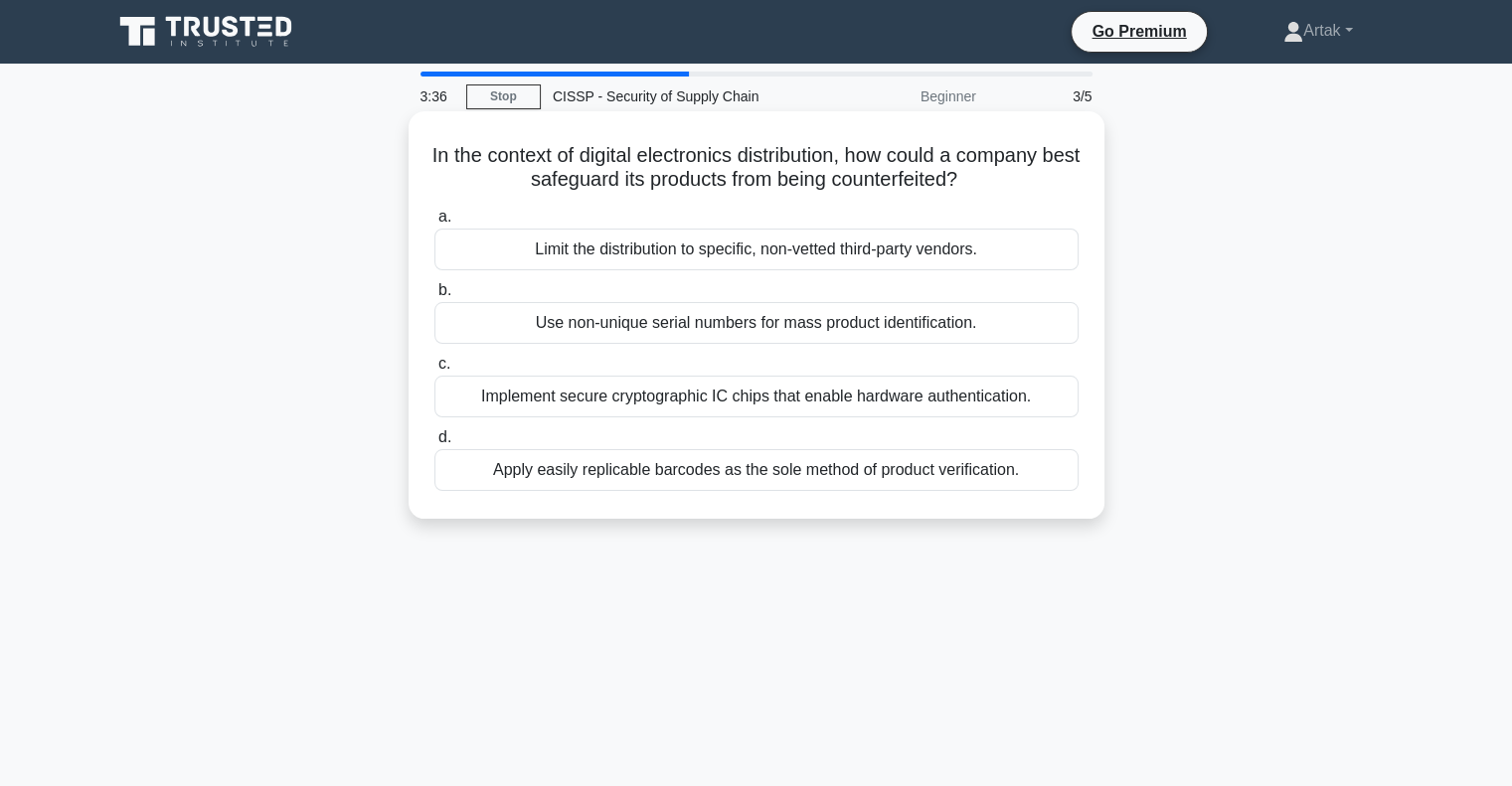 click on "Implement secure cryptographic IC chips that enable hardware authentication." at bounding box center (756, 396) 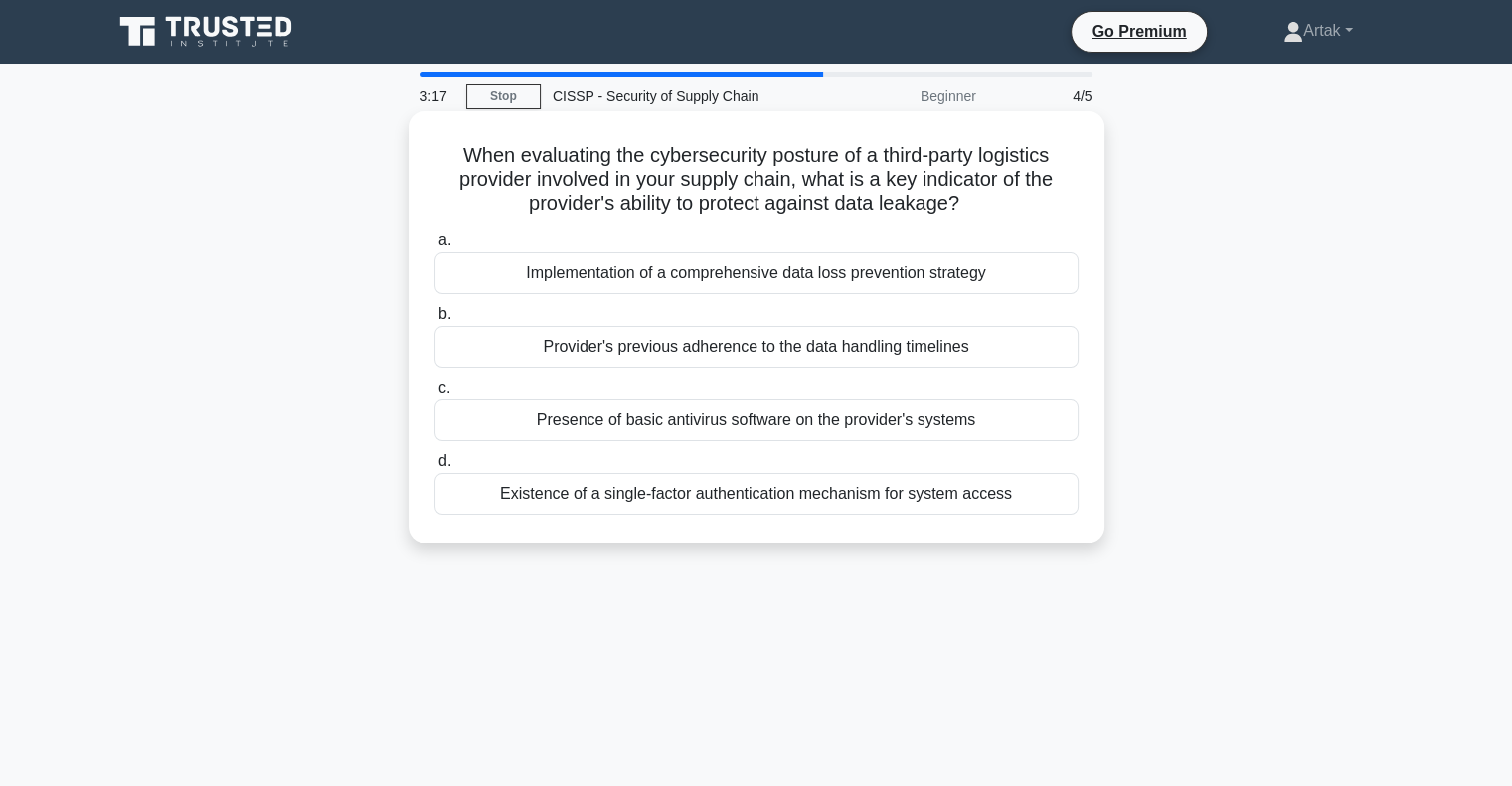 click on "Implementation of a comprehensive data loss prevention strategy" at bounding box center [756, 273] 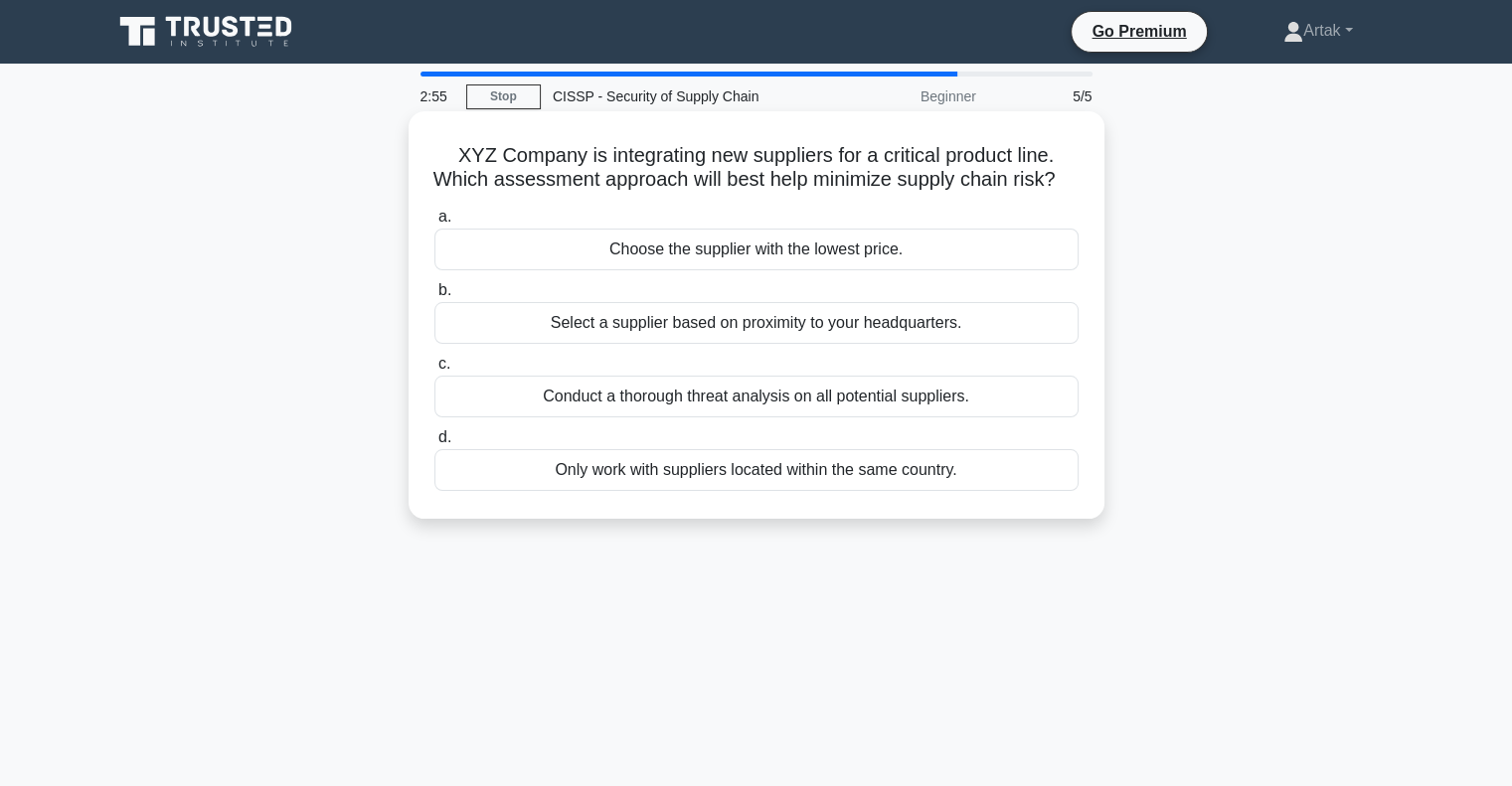 click on "Conduct a thorough threat analysis on all potential suppliers." at bounding box center [756, 396] 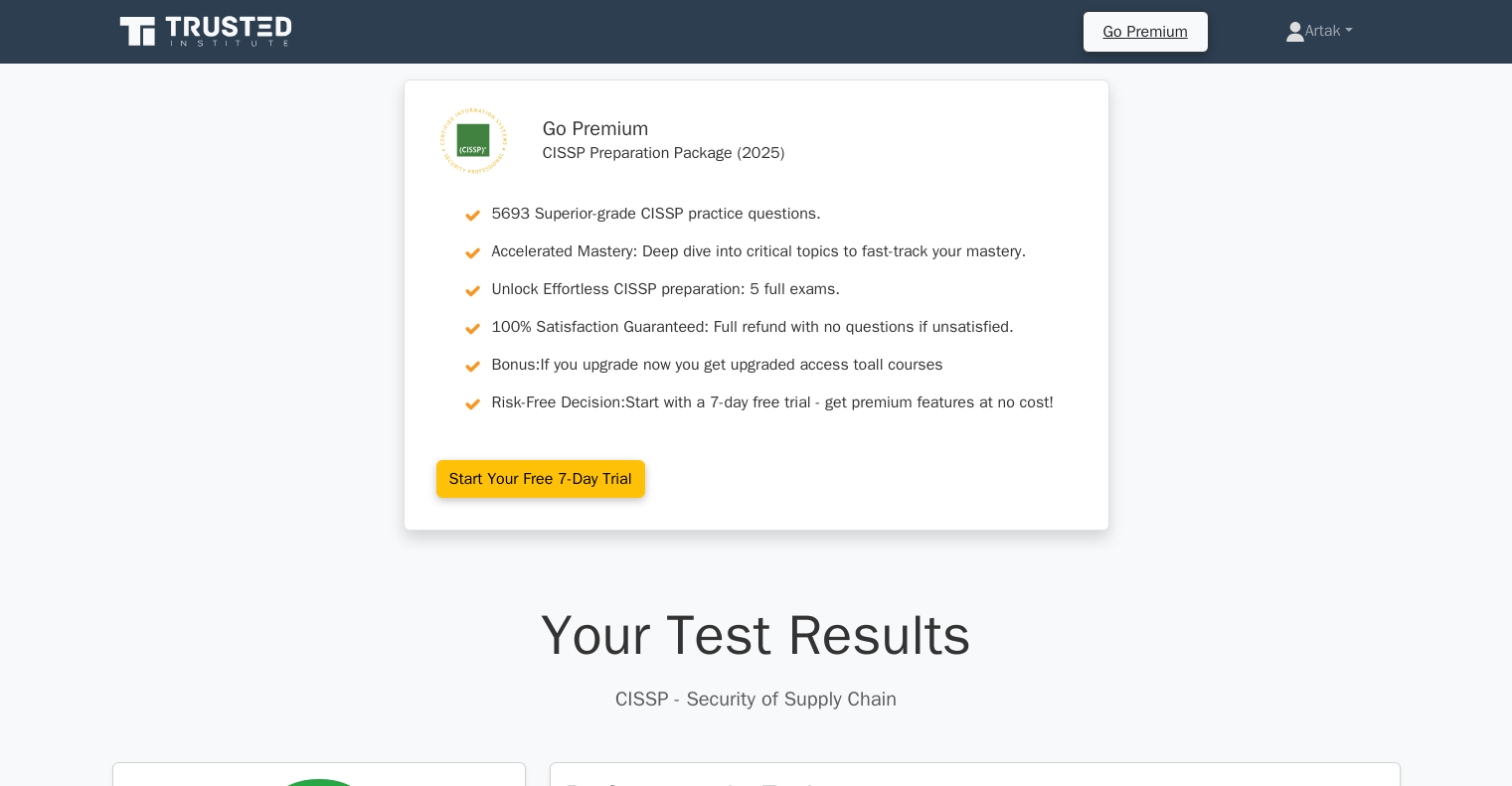 scroll, scrollTop: 0, scrollLeft: 0, axis: both 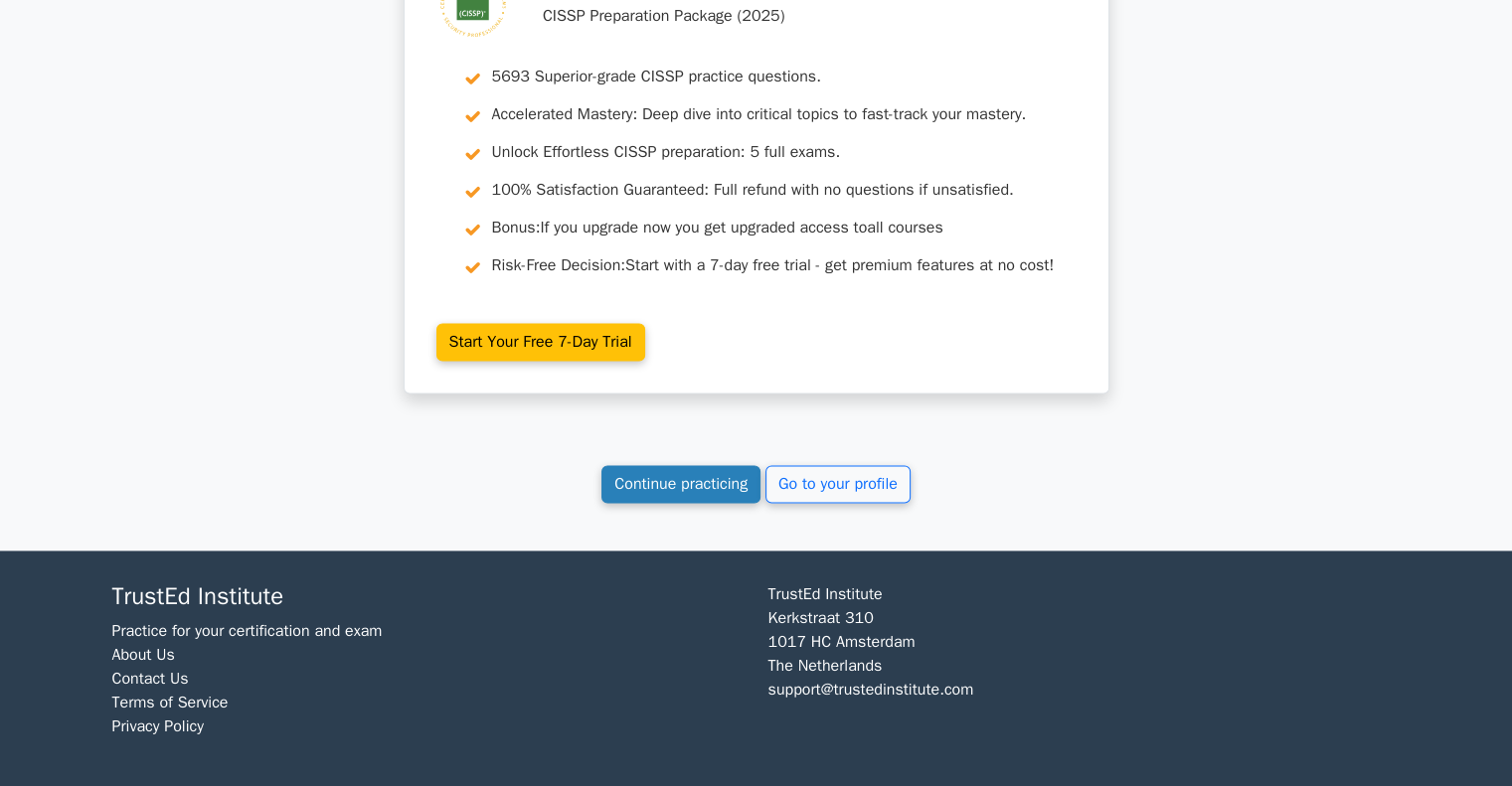 click on "Continue practicing" at bounding box center (681, 484) 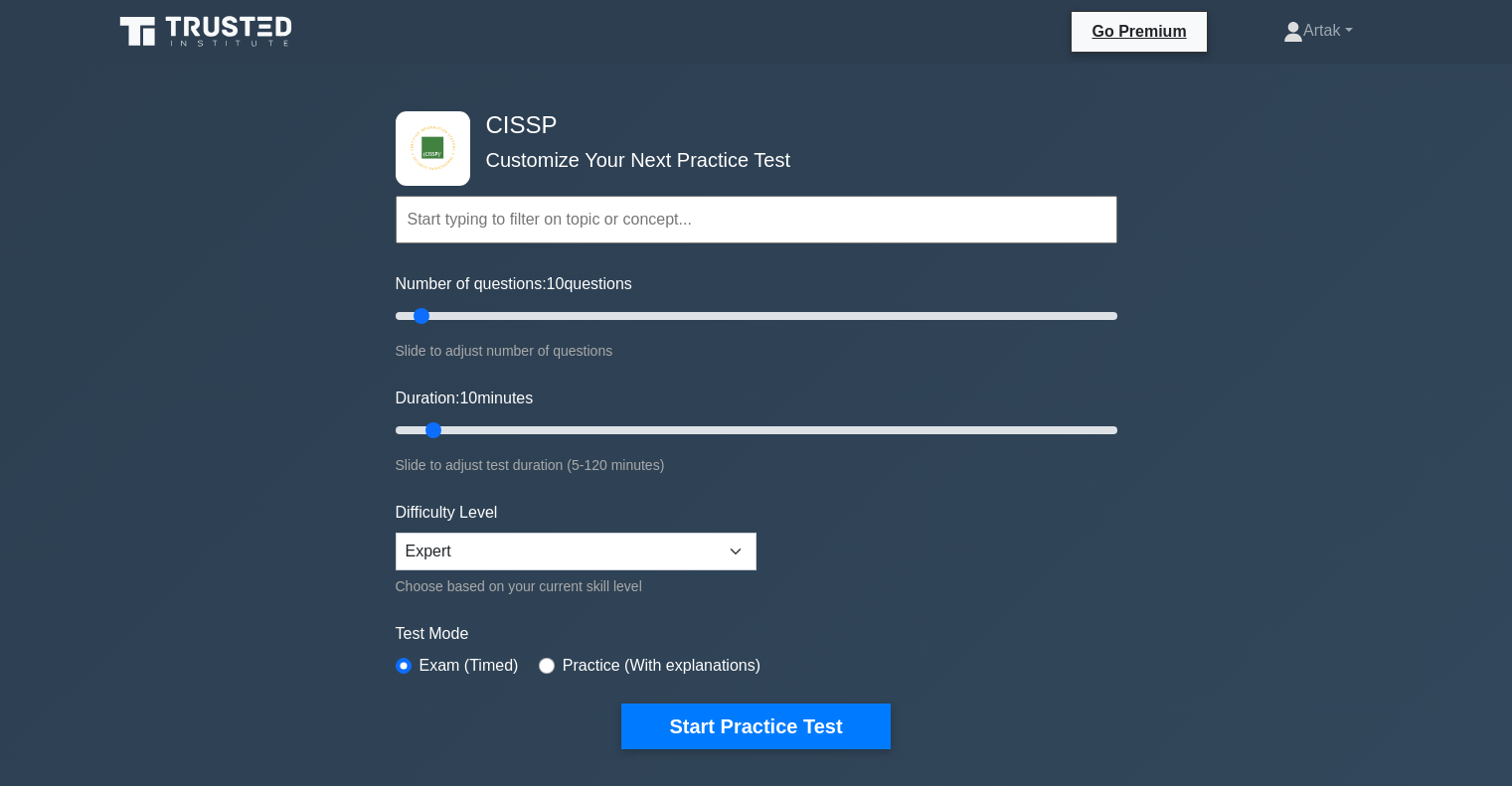 scroll, scrollTop: 0, scrollLeft: 0, axis: both 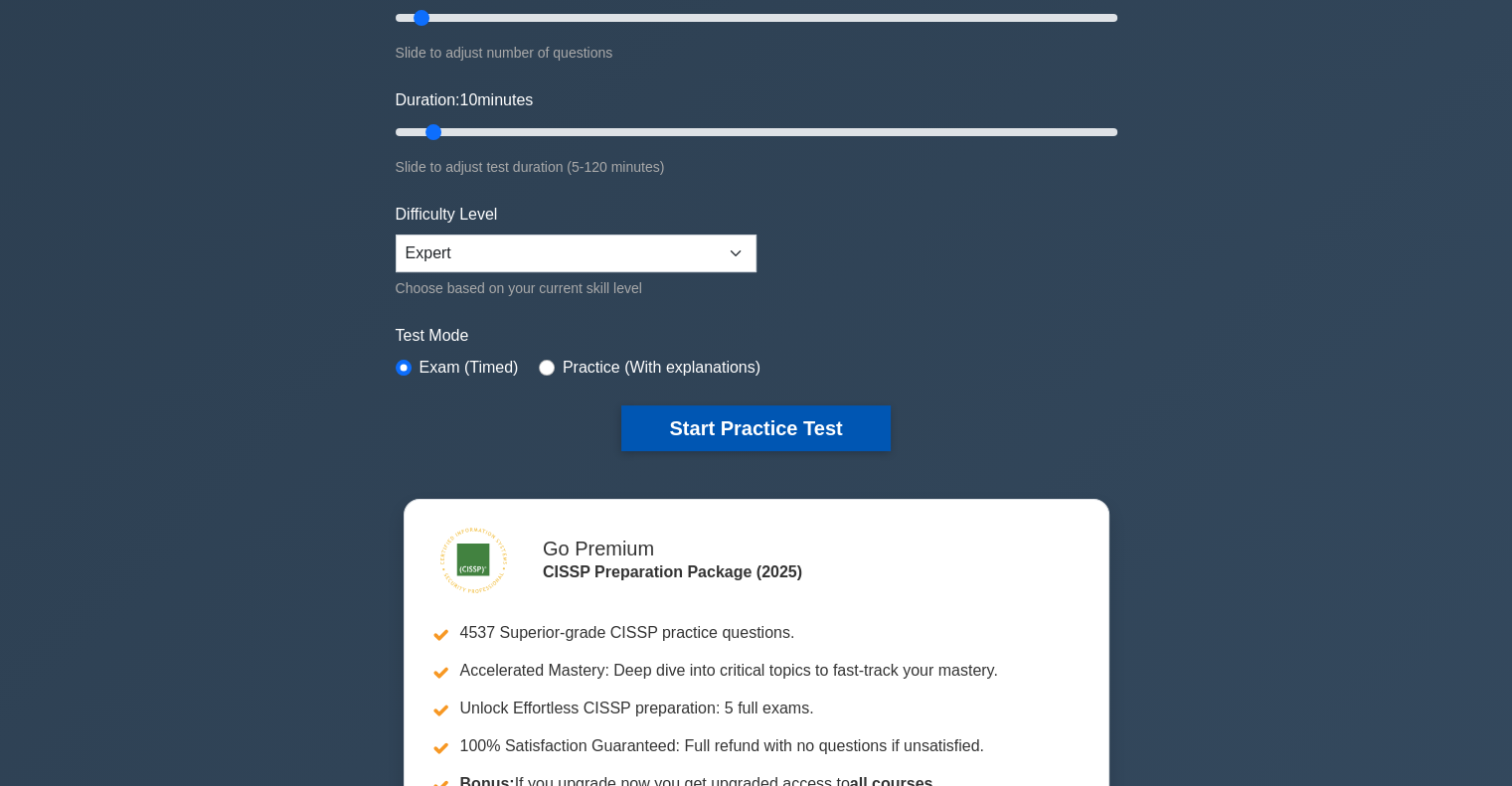 click on "Start Practice Test" at bounding box center (756, 428) 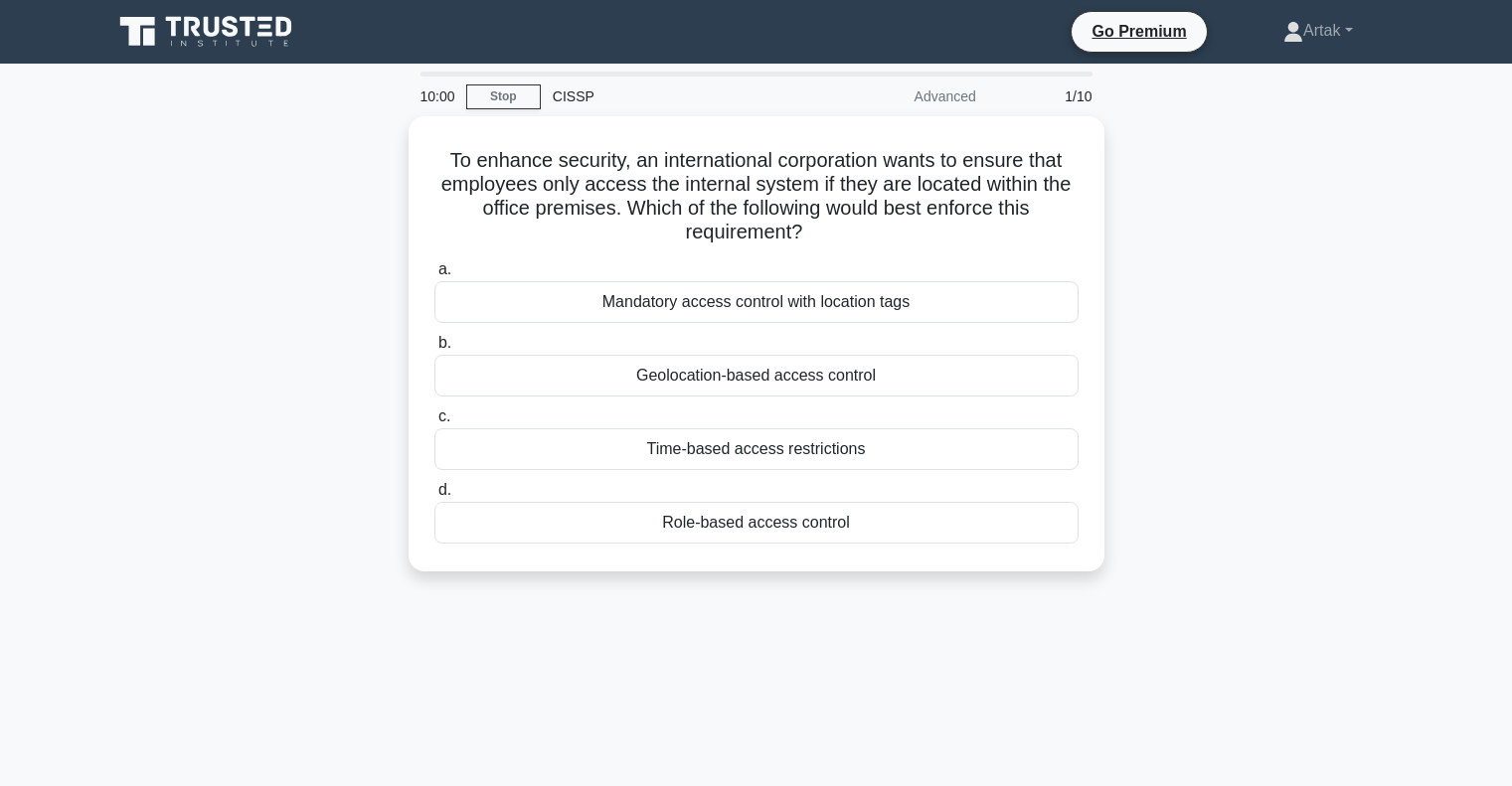scroll, scrollTop: 0, scrollLeft: 0, axis: both 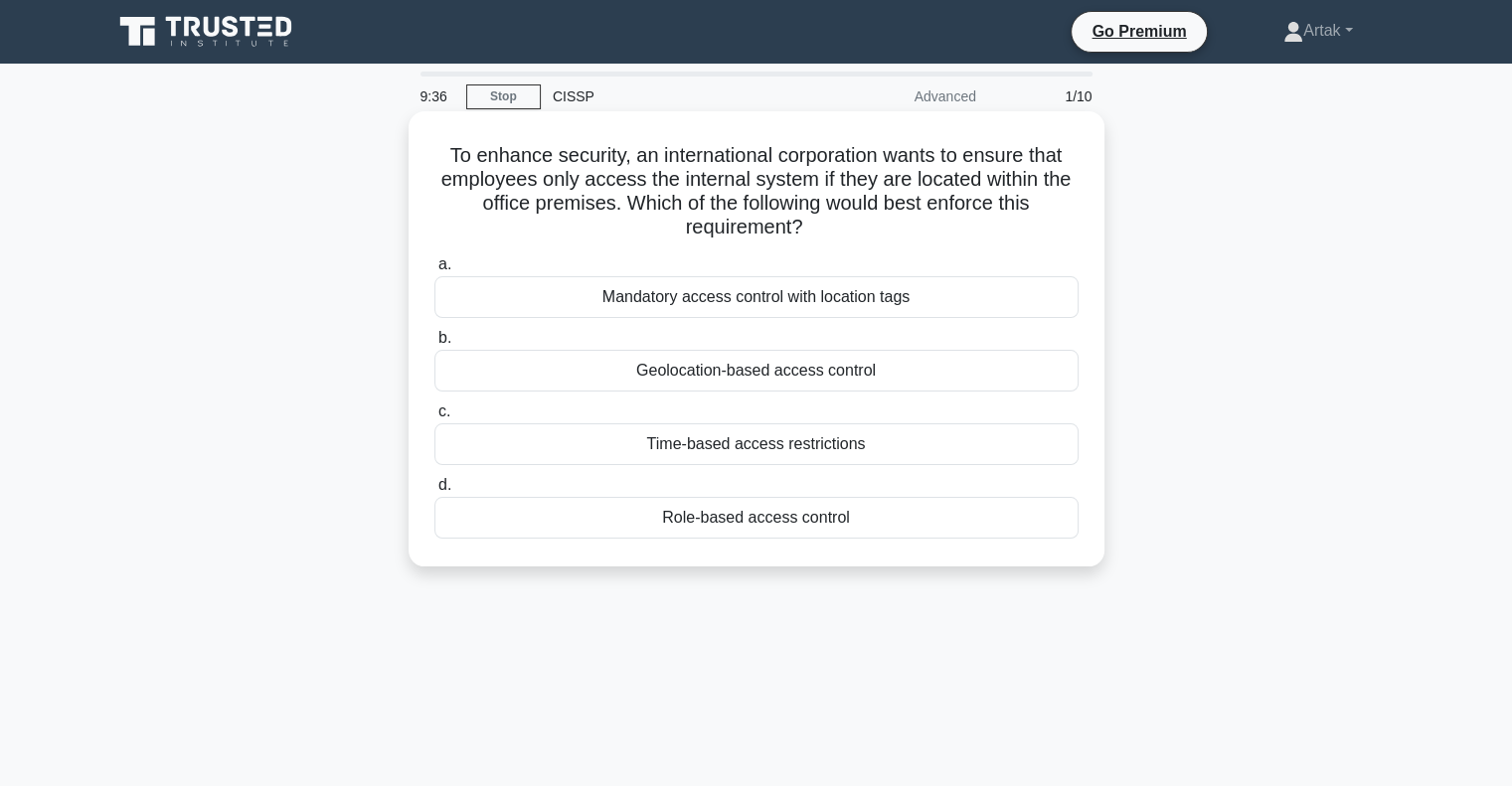 click on "Geolocation-based access control" at bounding box center (756, 371) 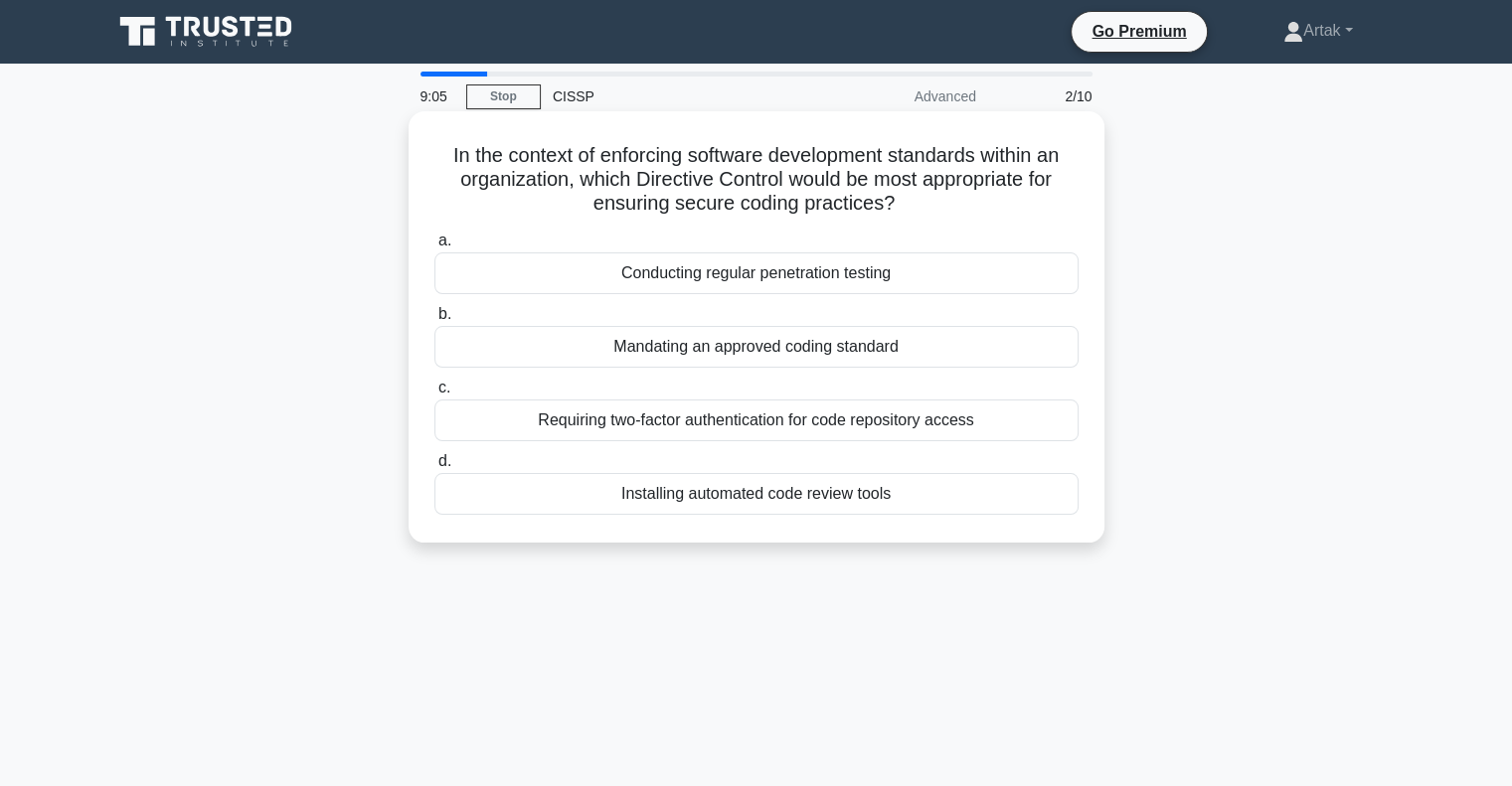 click on "Mandating an approved coding standard" at bounding box center (756, 347) 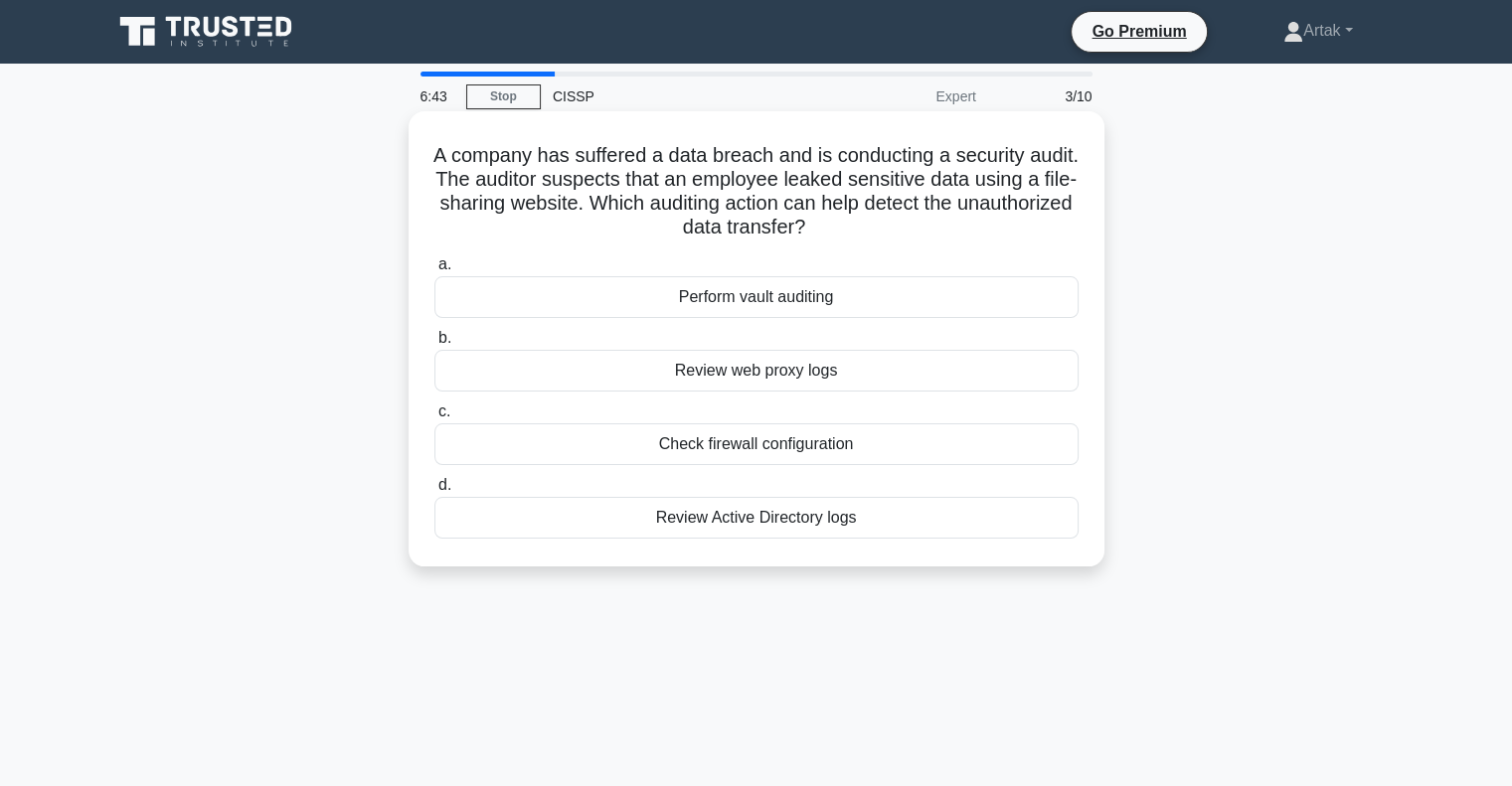 click on "Review web proxy logs" at bounding box center [756, 371] 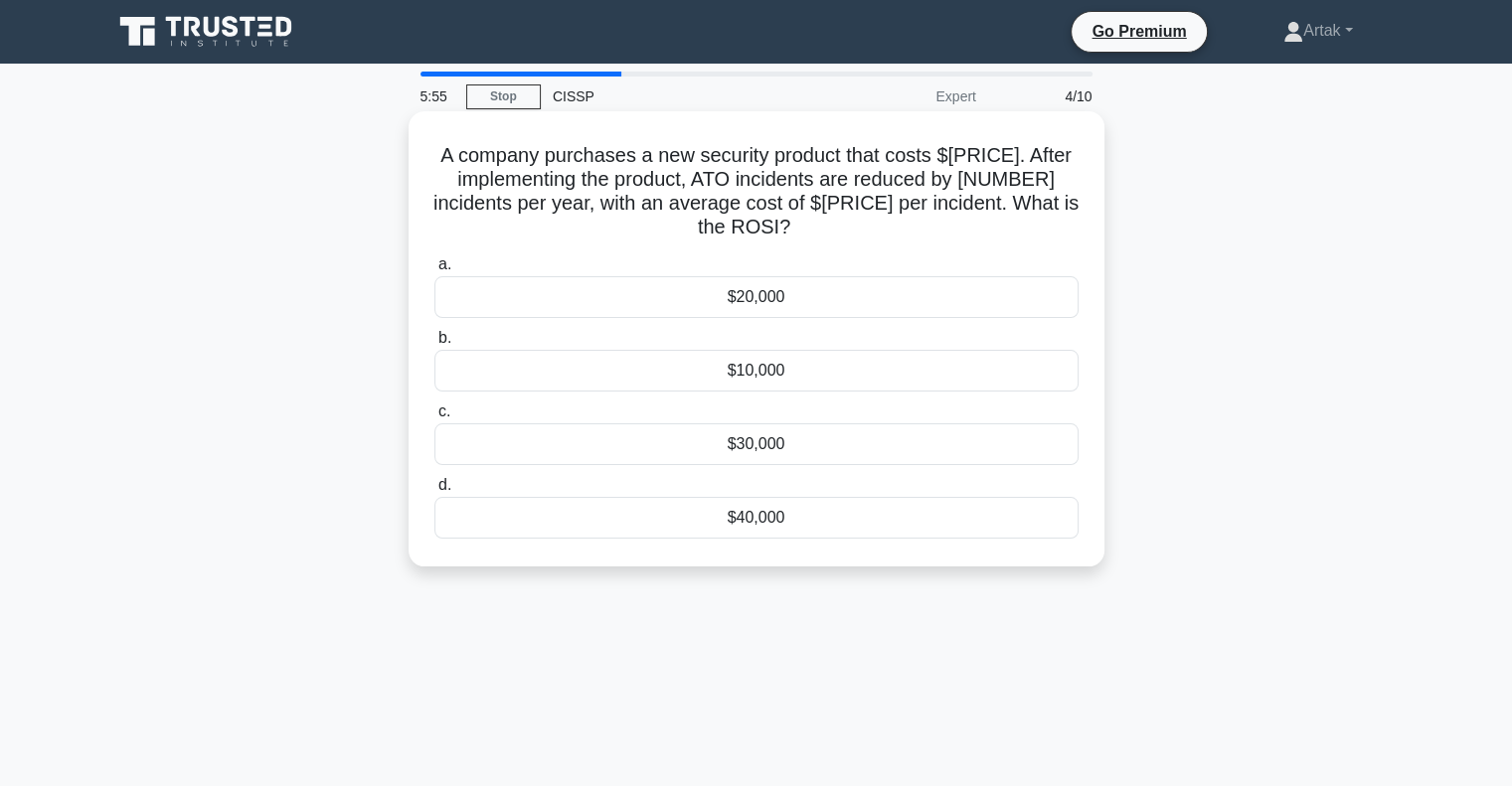click on "$30,000" at bounding box center [756, 444] 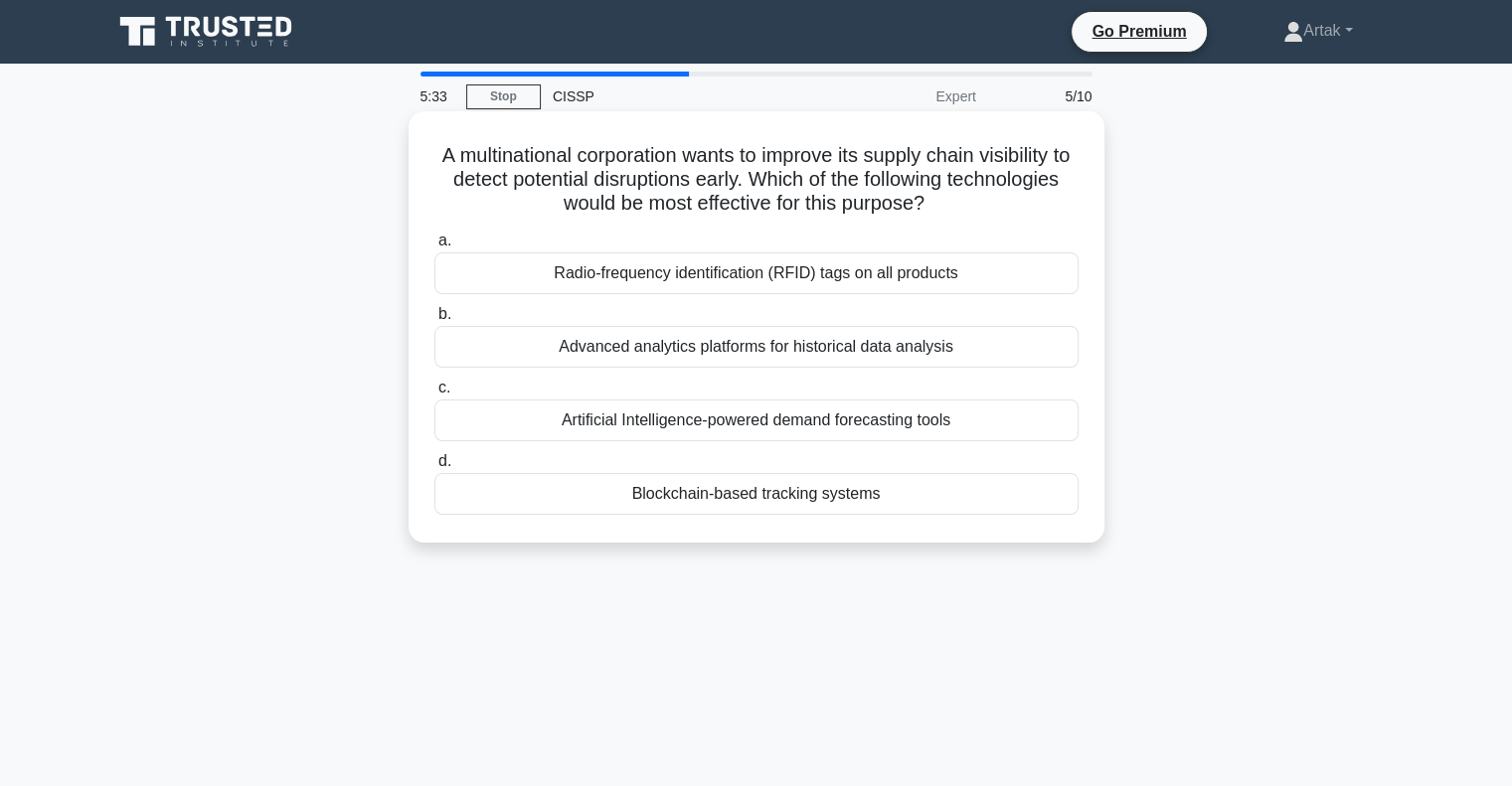 click on "Blockchain-based tracking systems" at bounding box center (756, 494) 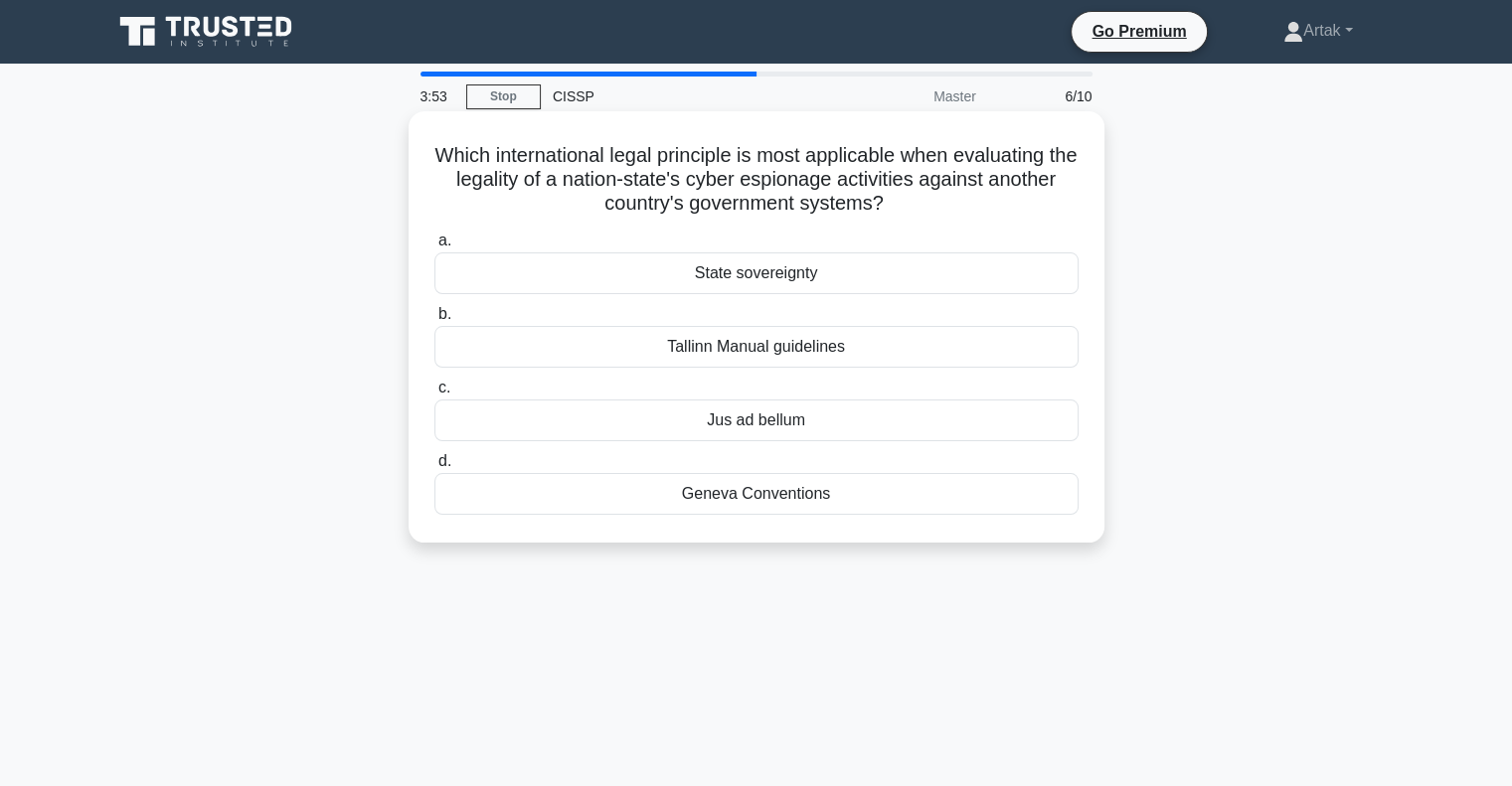 click on "State sovereignty" at bounding box center [756, 273] 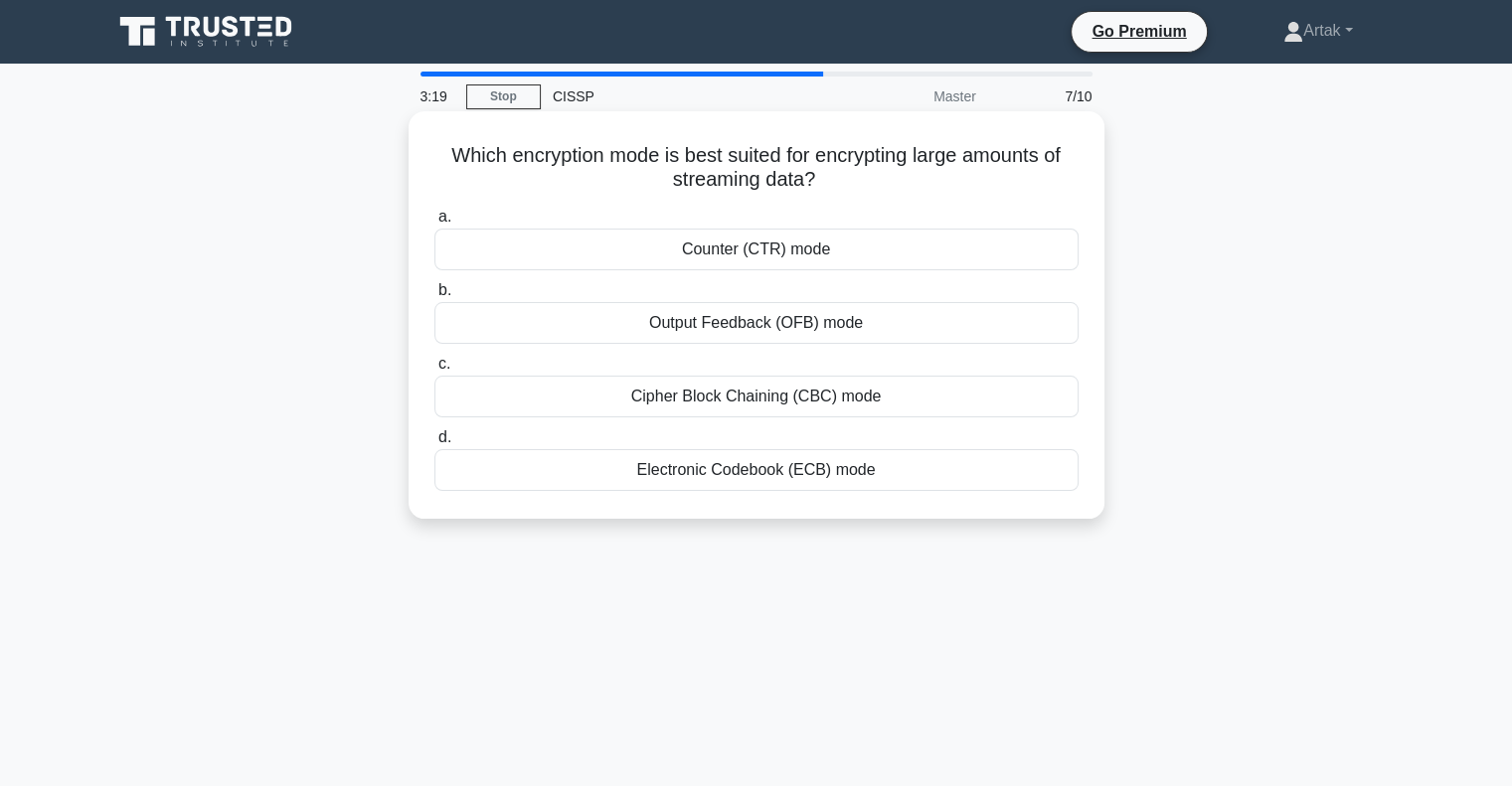 click on "Electronic Codebook (ECB) mode" at bounding box center [756, 470] 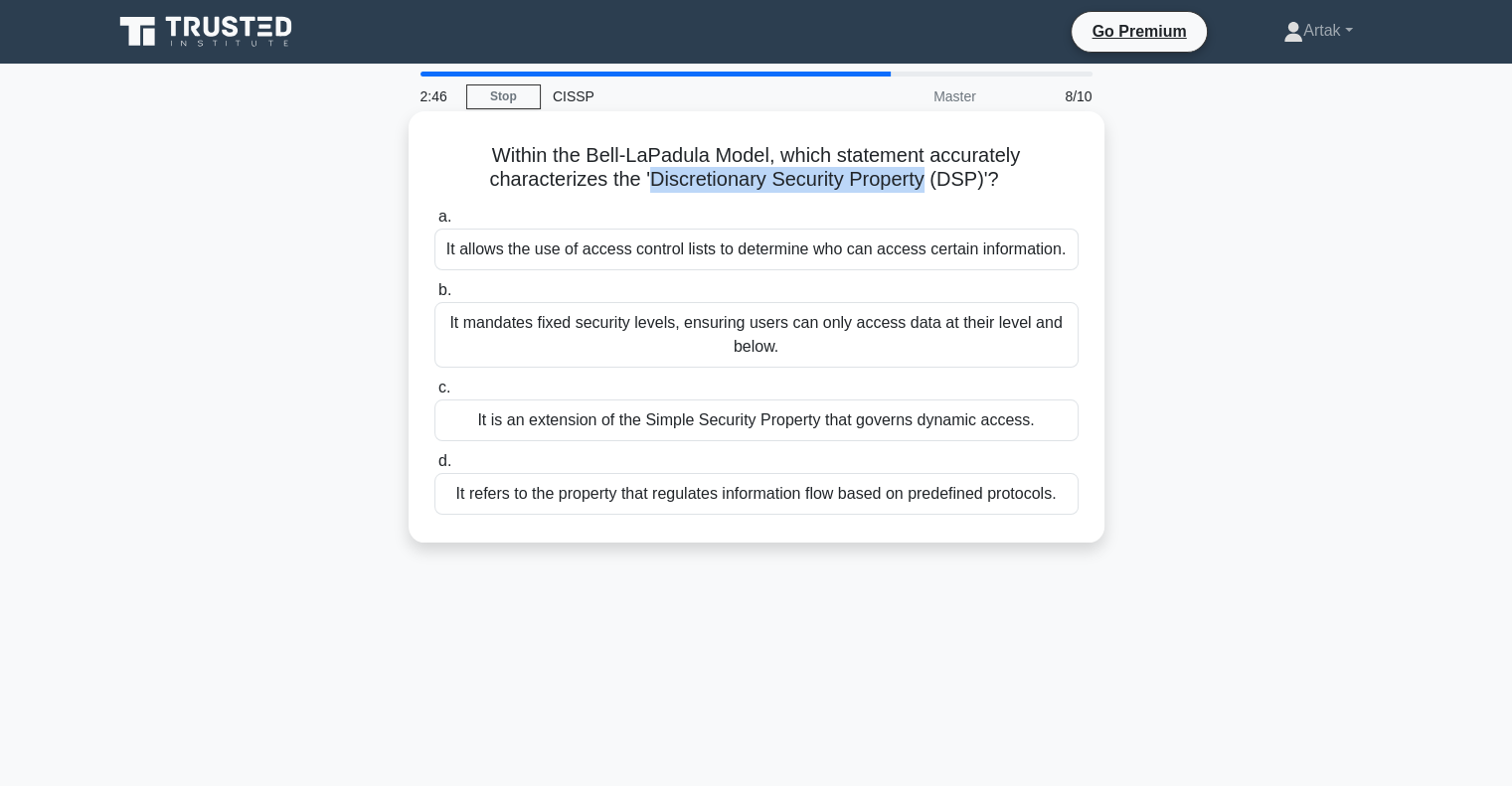 drag, startPoint x: 651, startPoint y: 184, endPoint x: 926, endPoint y: 166, distance: 275.58846 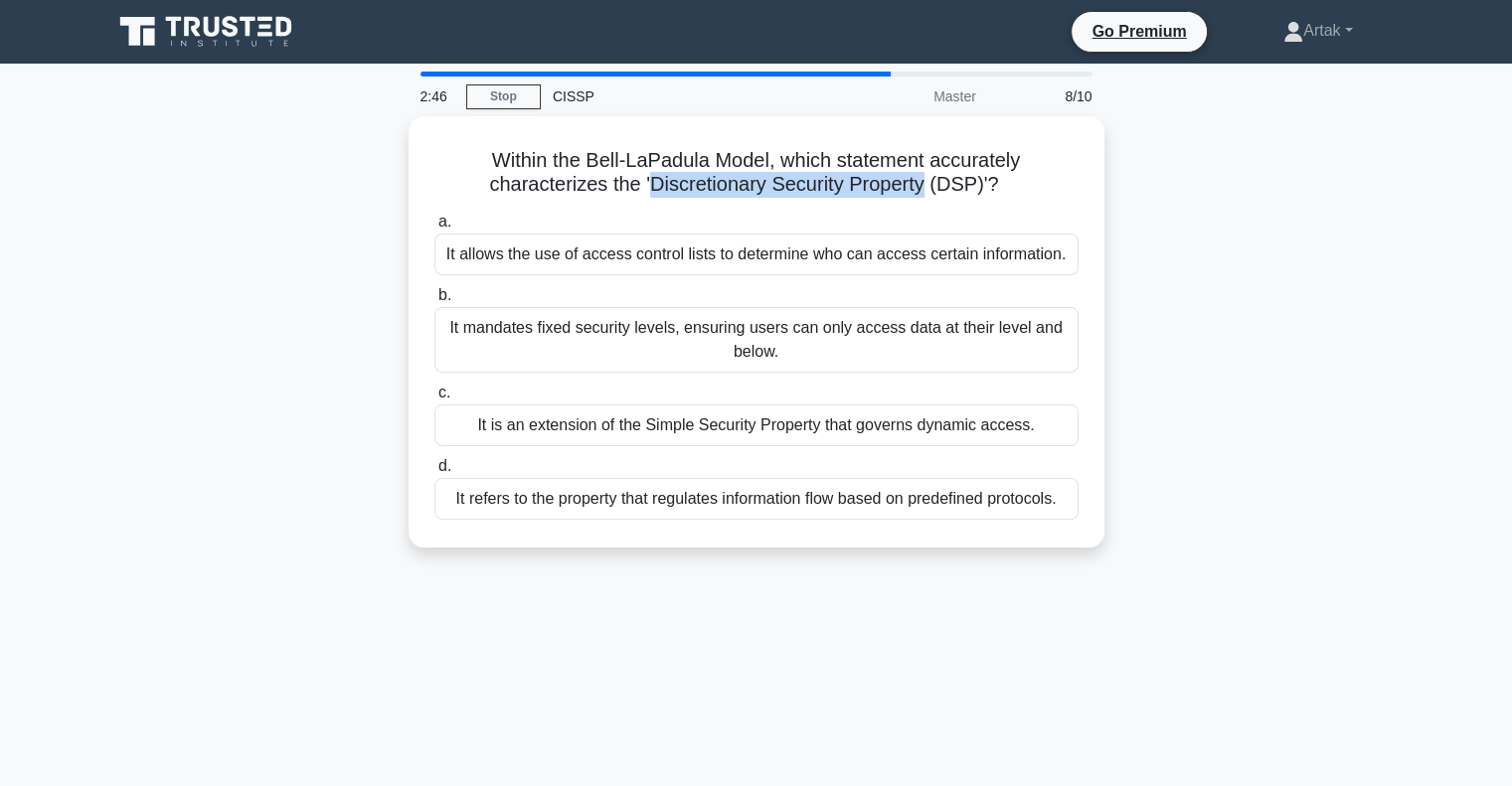 copy on "Discretionary Security Property" 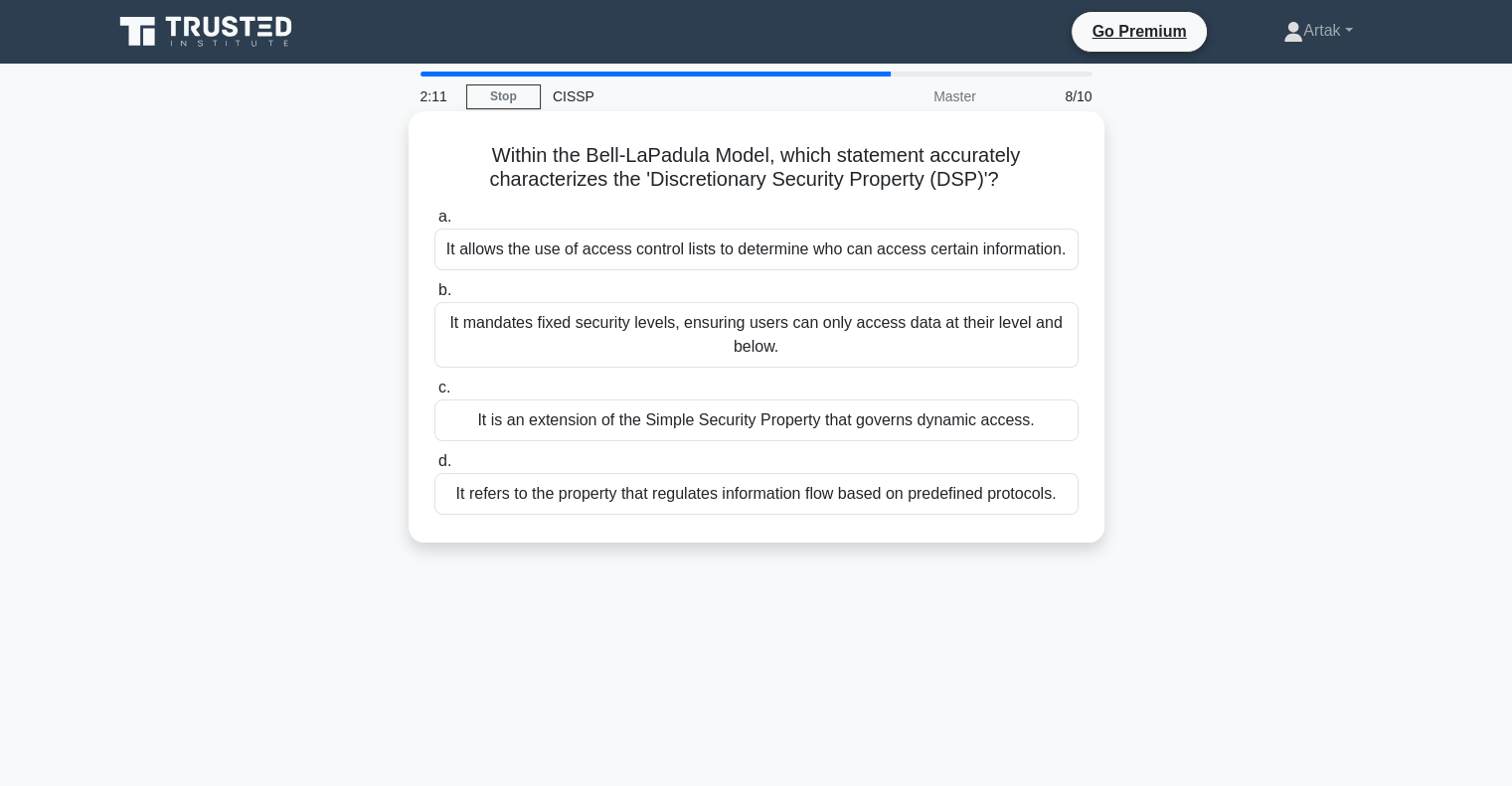 click on "It allows the use of access control lists to determine who can access certain information." at bounding box center [756, 249] 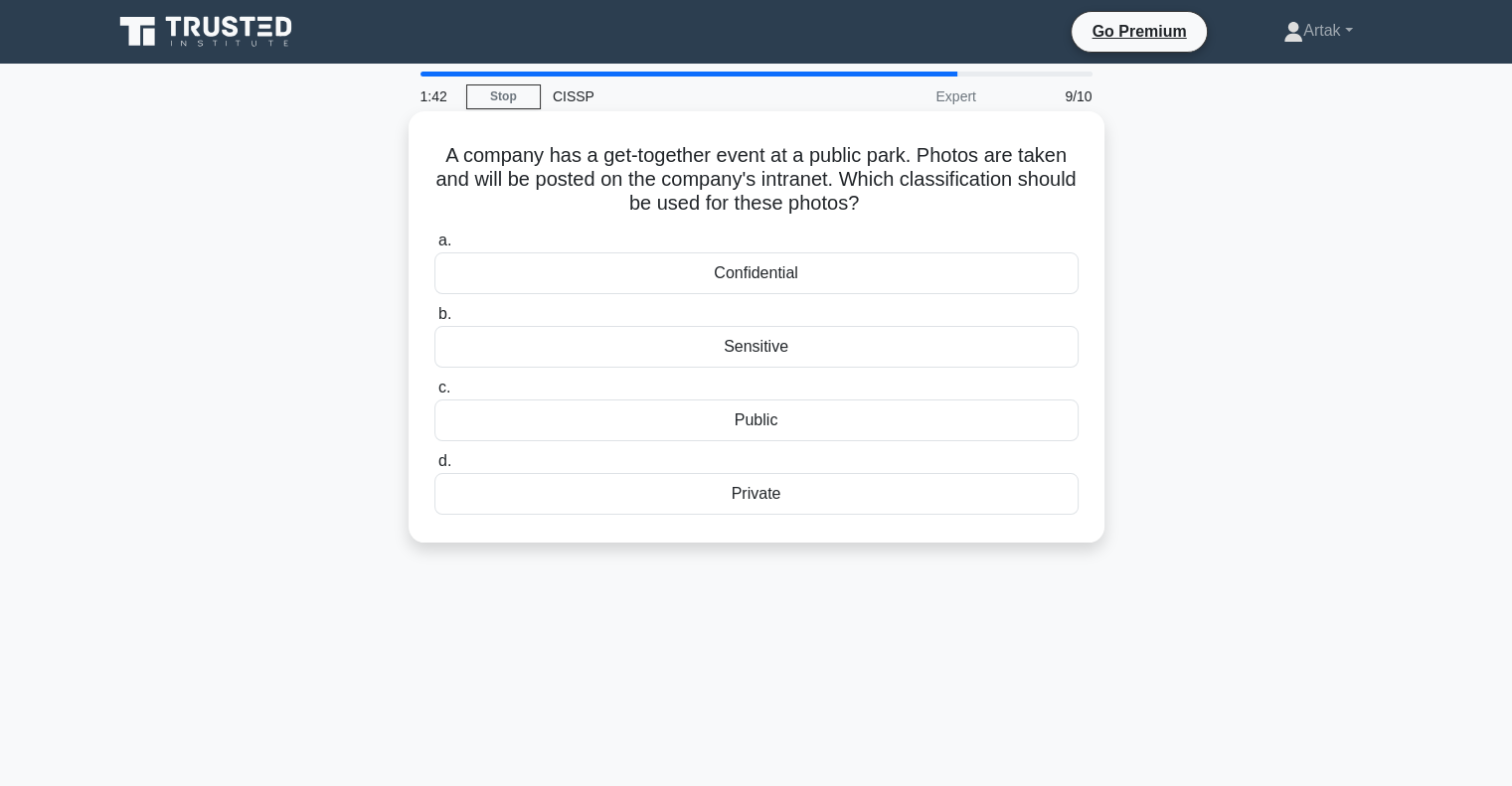 click on "Public" at bounding box center [756, 420] 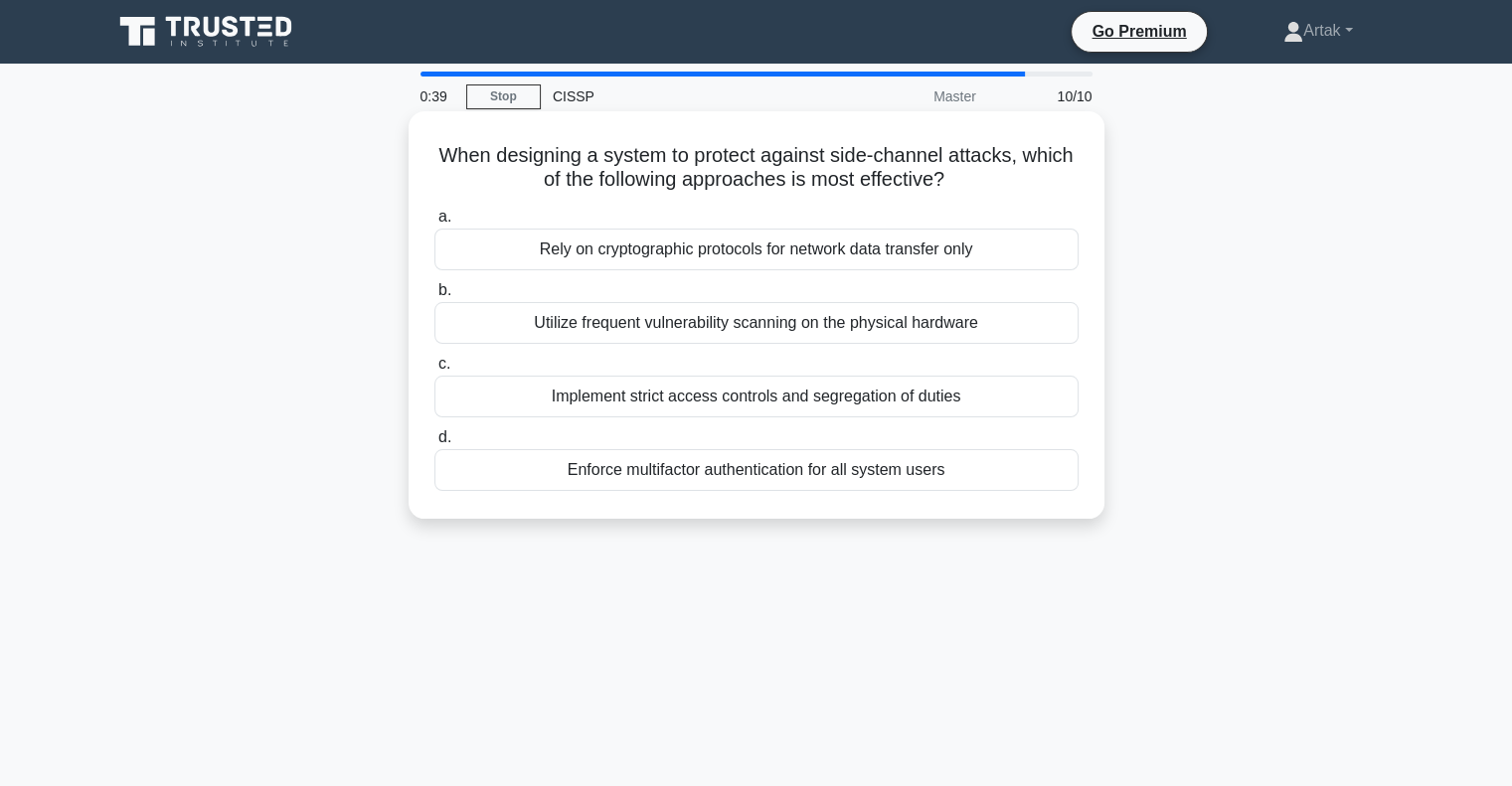 click on "Enforce multifactor authentication for all system users" at bounding box center (756, 470) 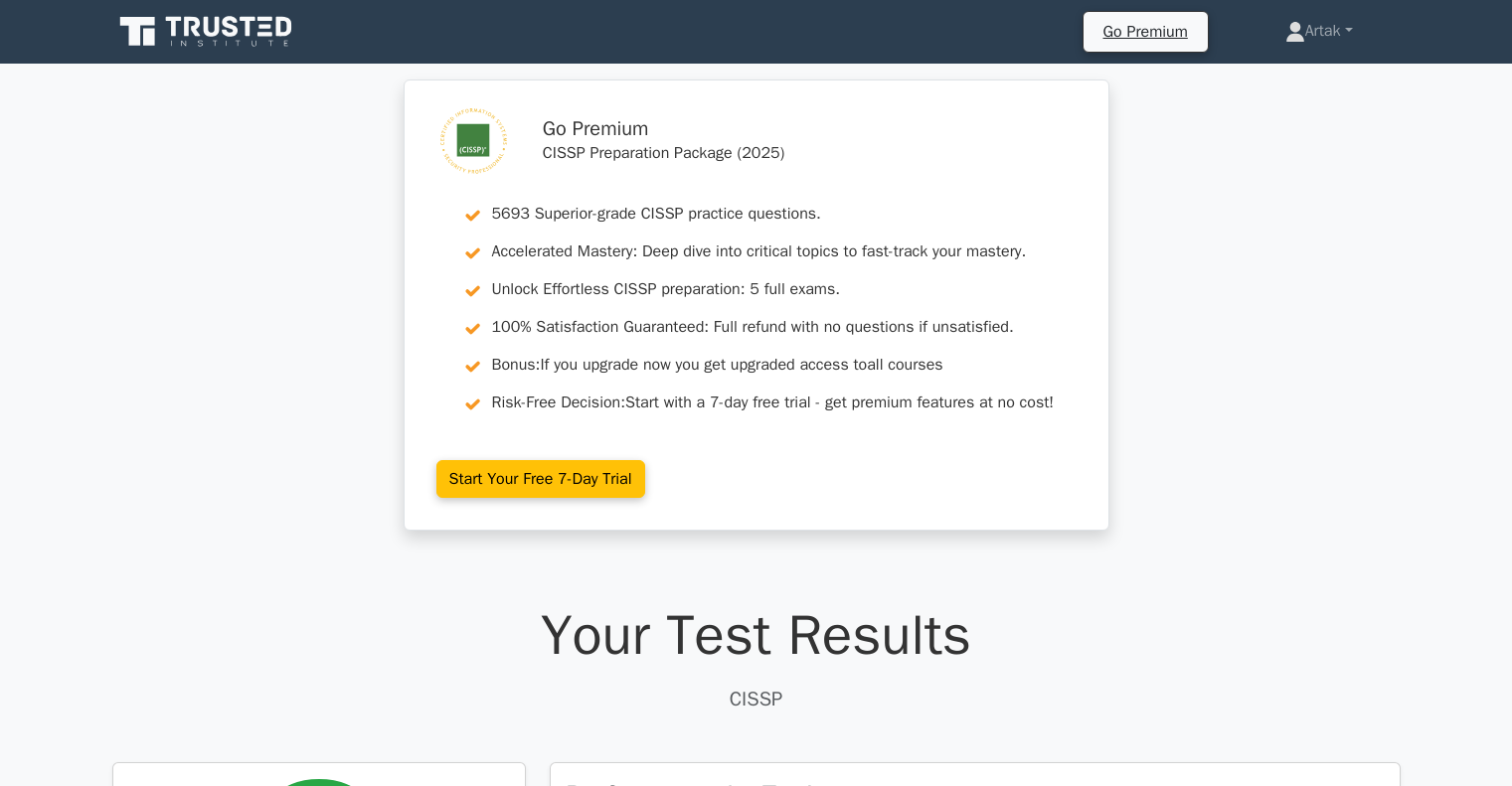 scroll, scrollTop: 0, scrollLeft: 0, axis: both 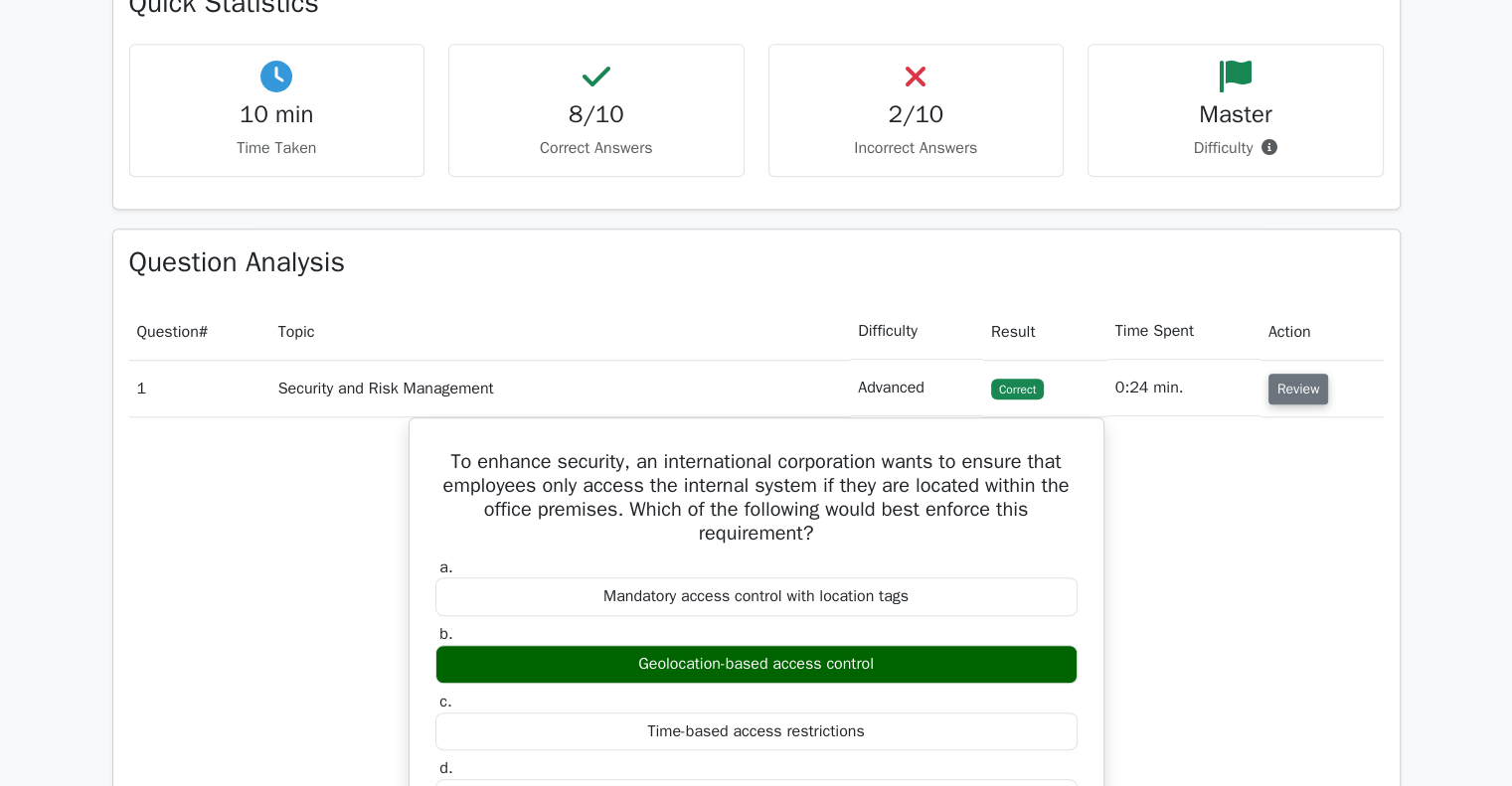 click on "Review" at bounding box center (1298, 389) 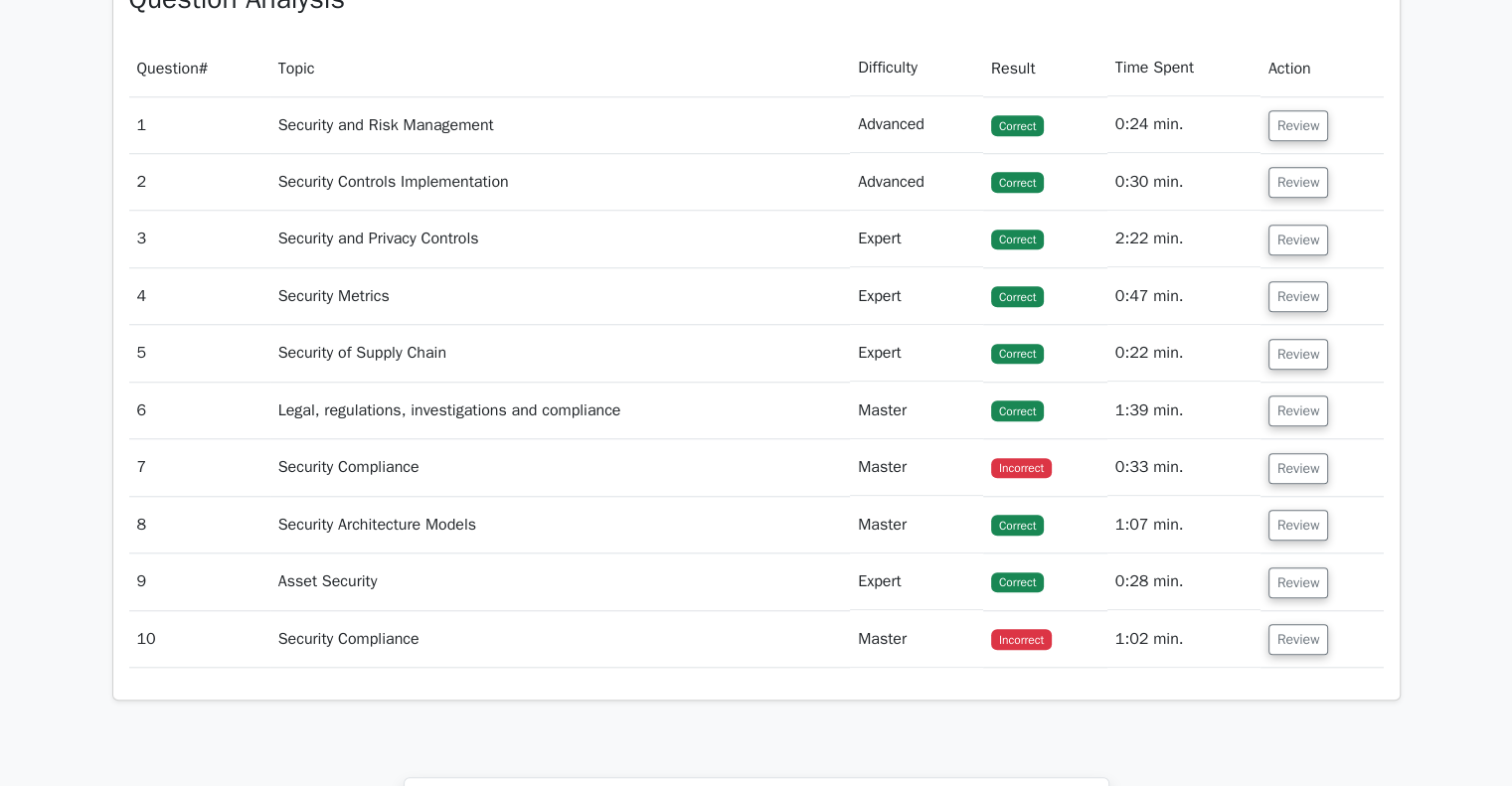 scroll, scrollTop: 1689, scrollLeft: 0, axis: vertical 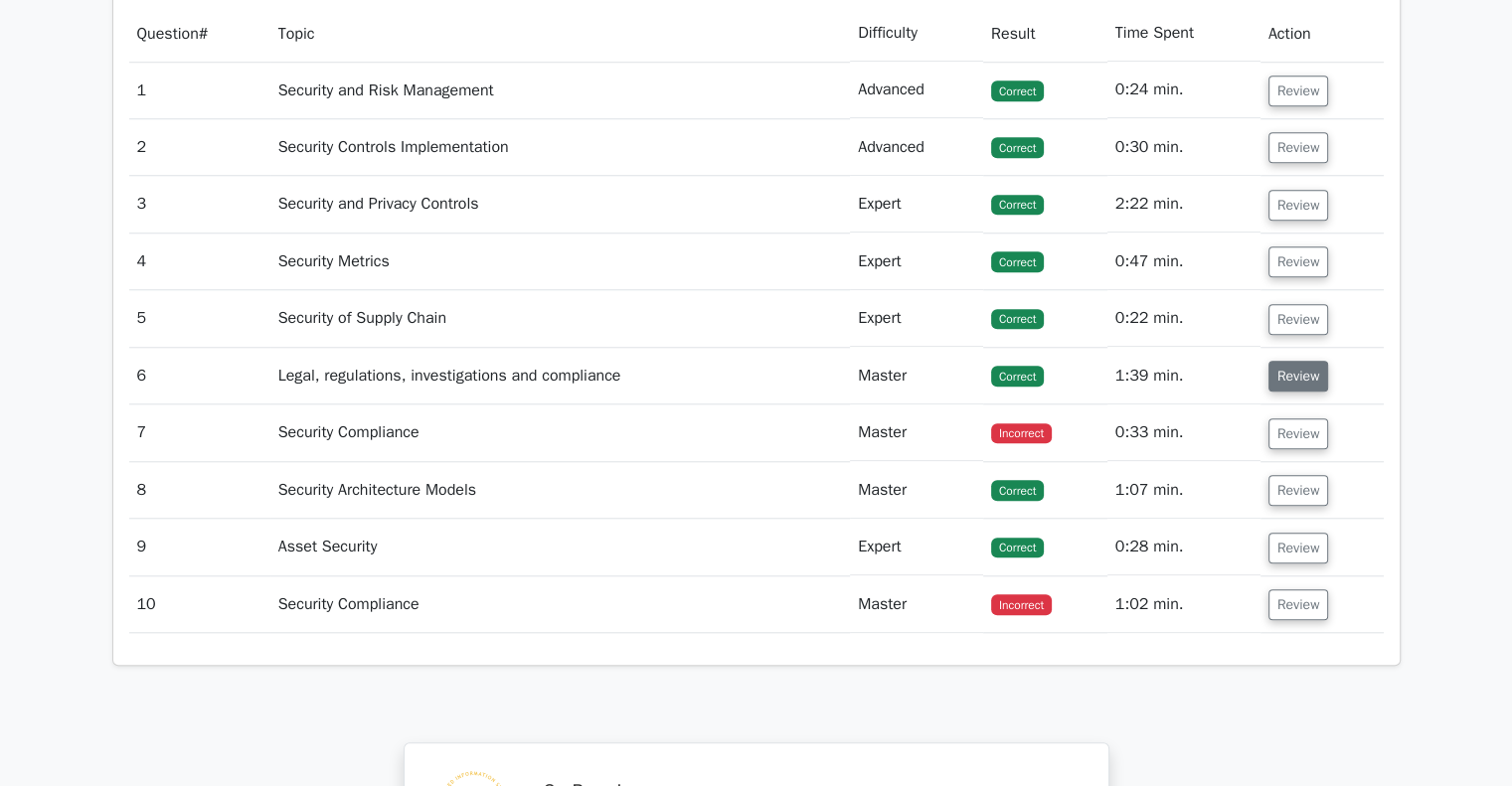 click on "Review" at bounding box center [1298, 376] 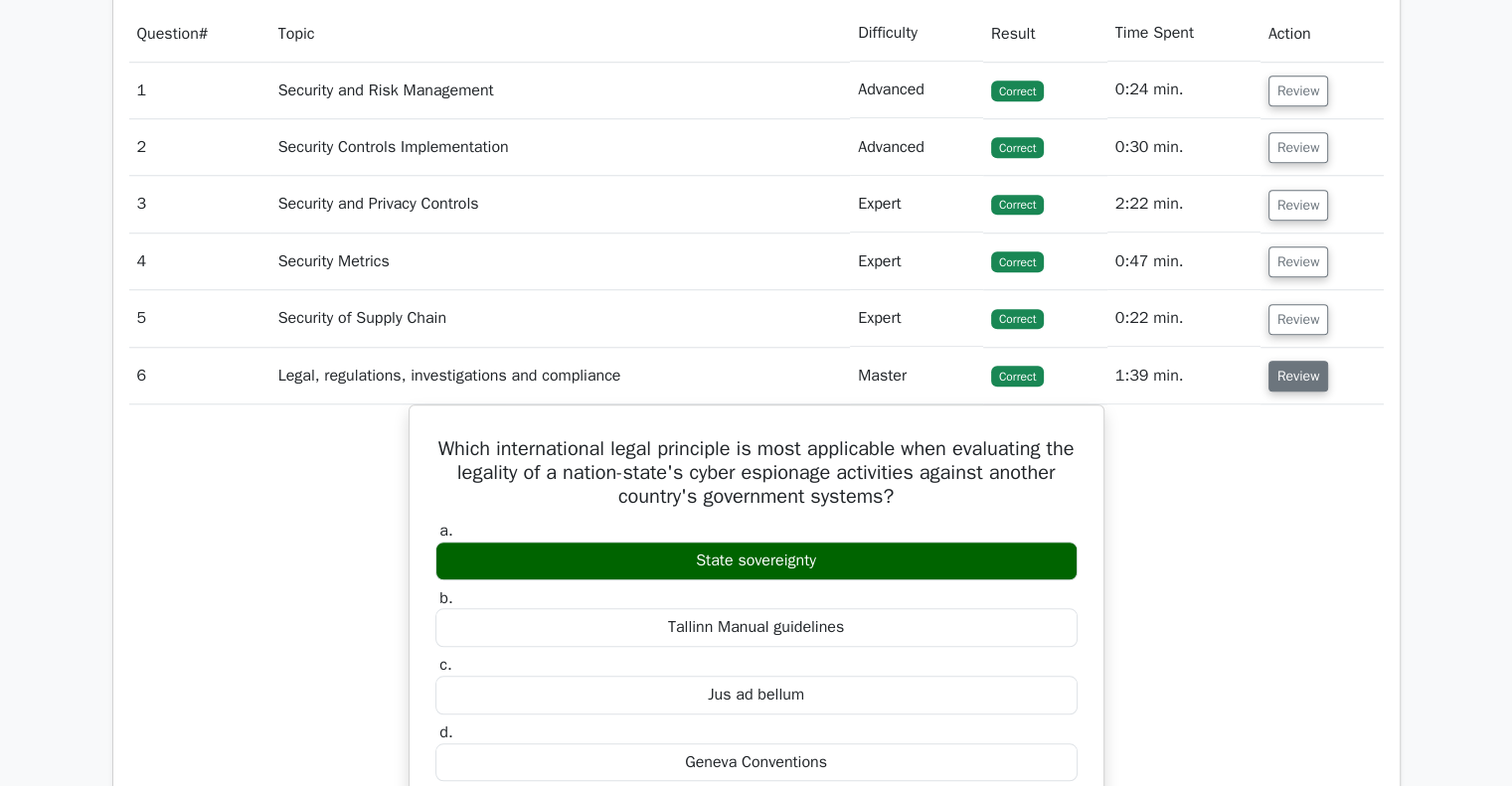 click on "Review" at bounding box center [1298, 376] 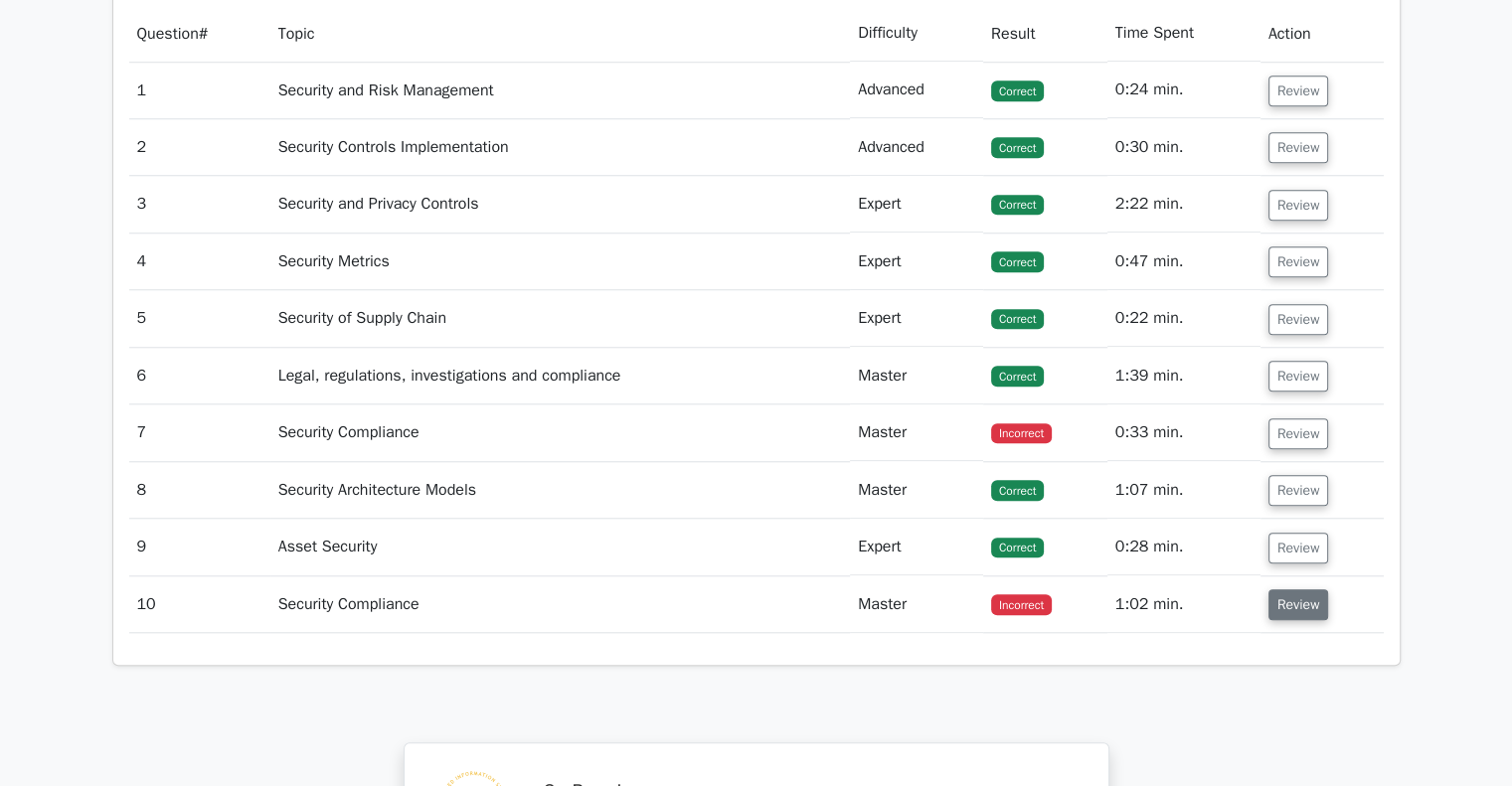click on "Review" at bounding box center (1298, 604) 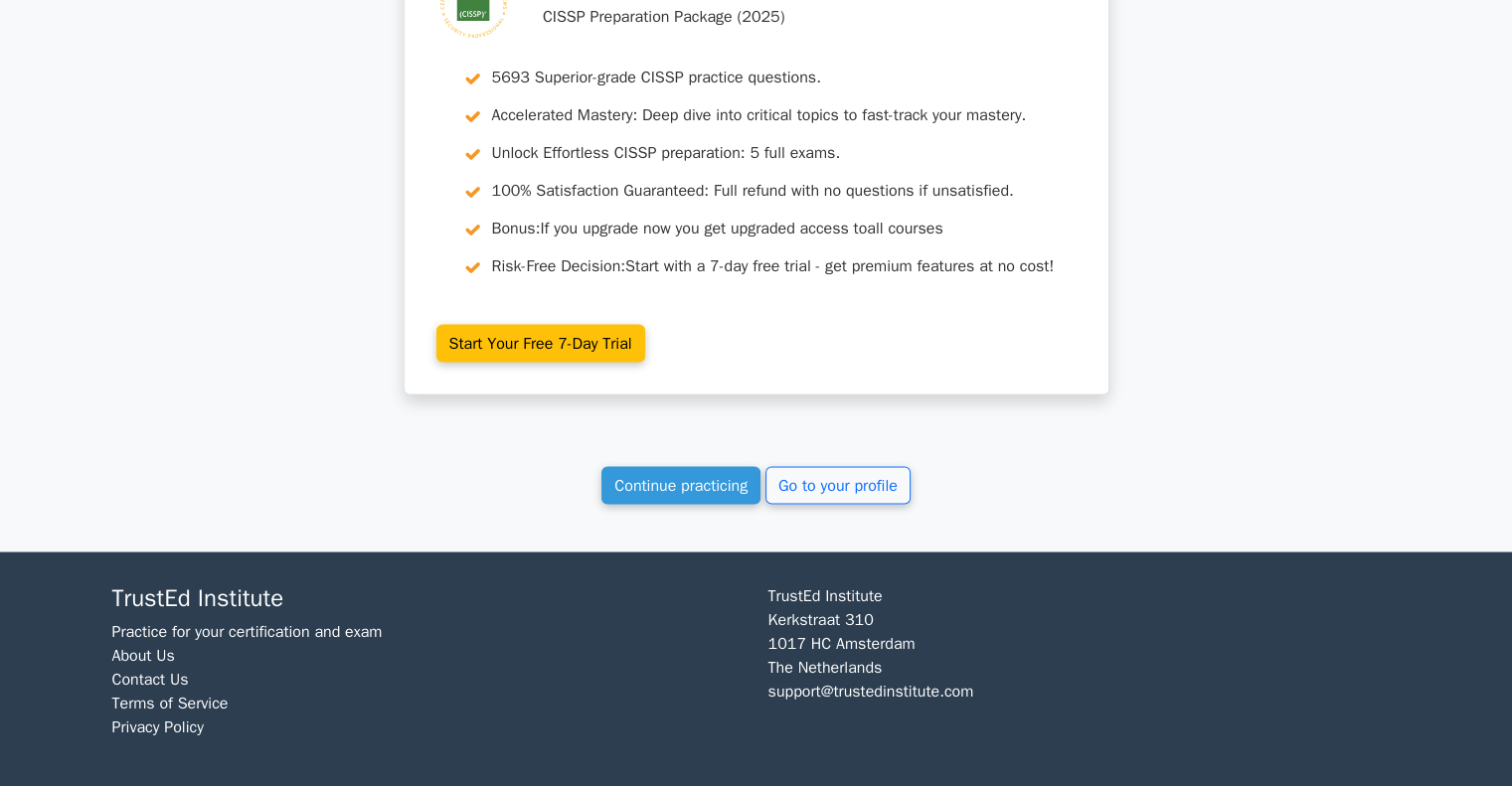 scroll, scrollTop: 3447, scrollLeft: 0, axis: vertical 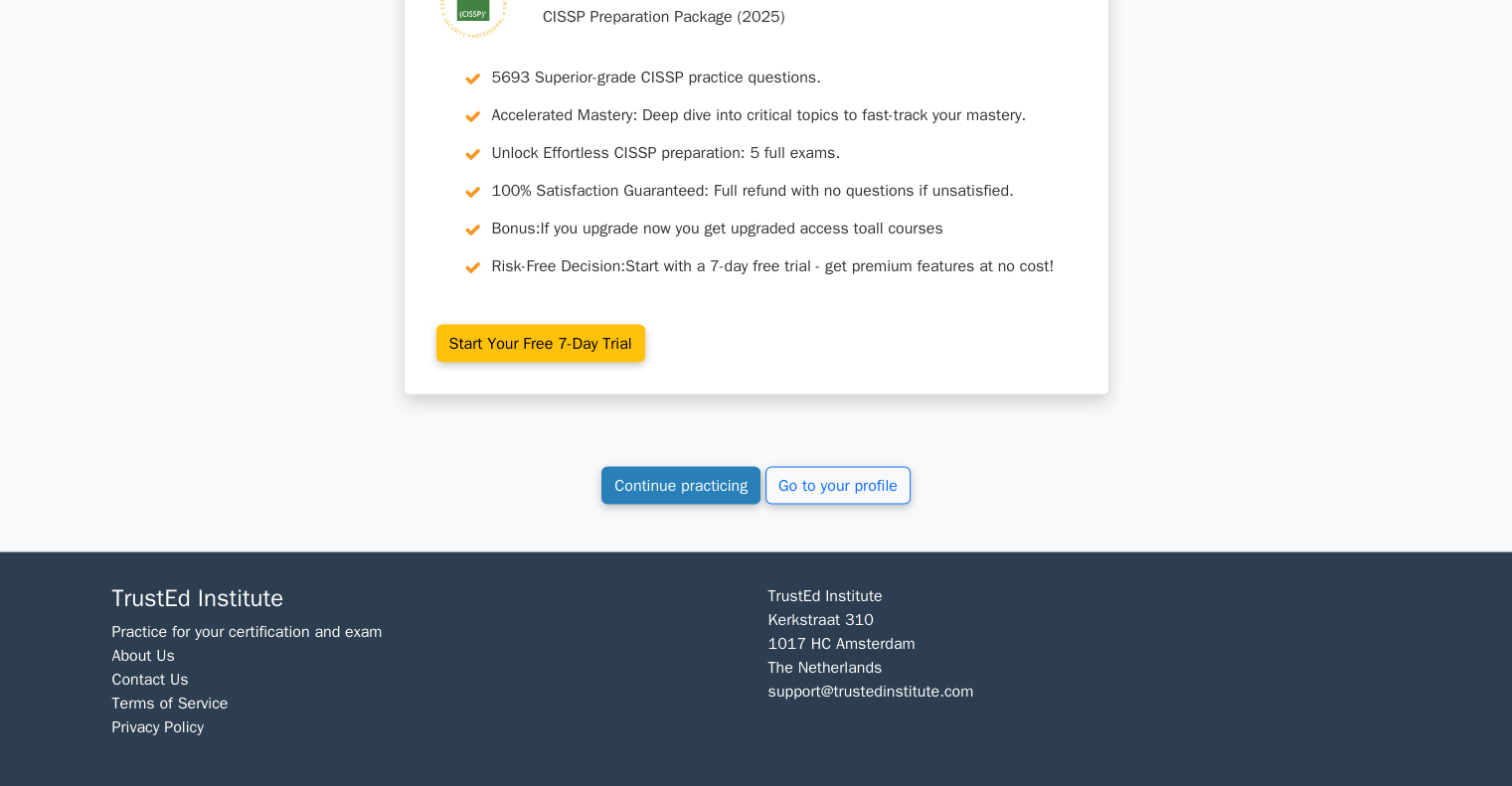 click on "Continue practicing" at bounding box center [681, 485] 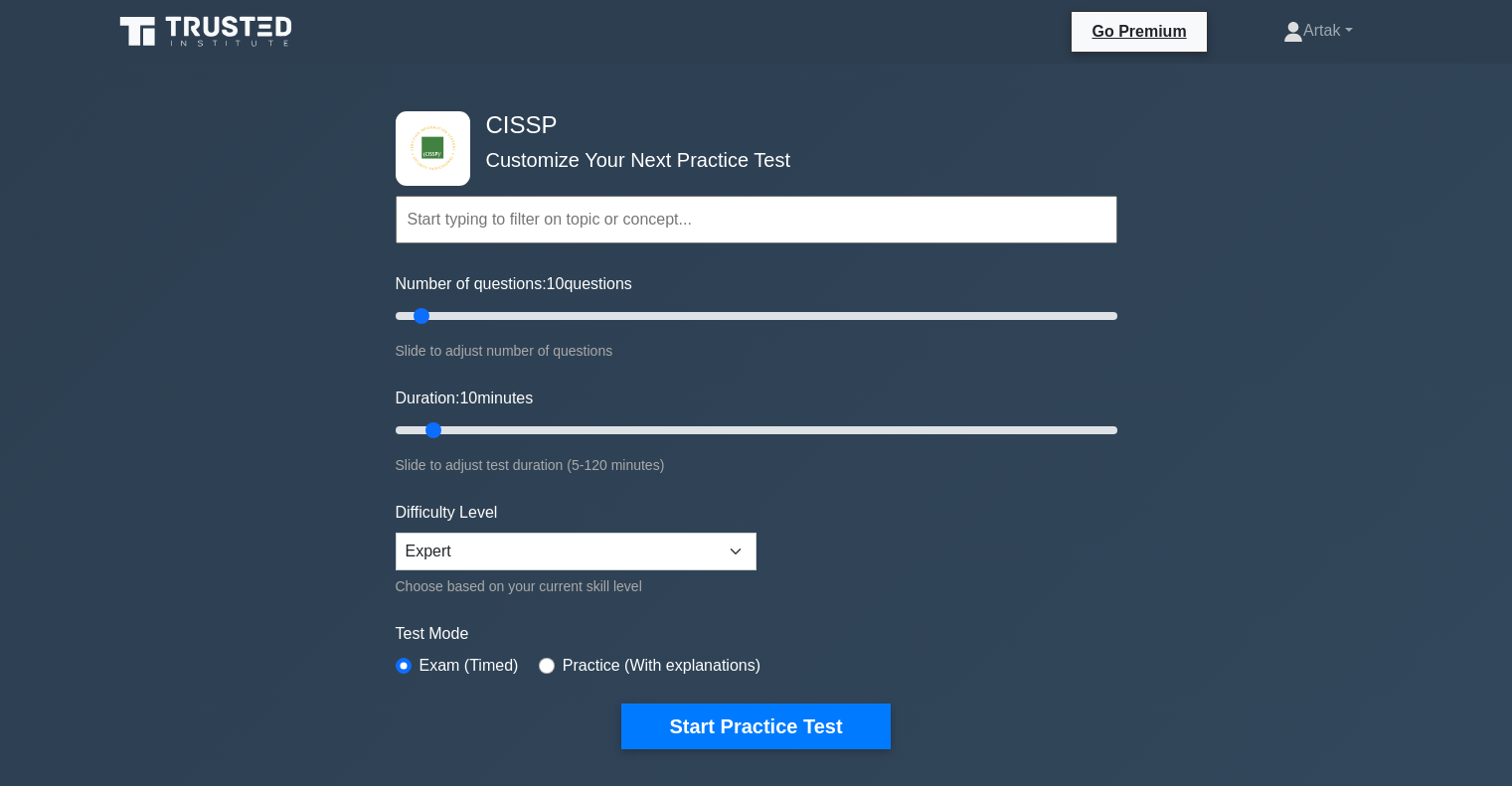 scroll, scrollTop: 0, scrollLeft: 0, axis: both 